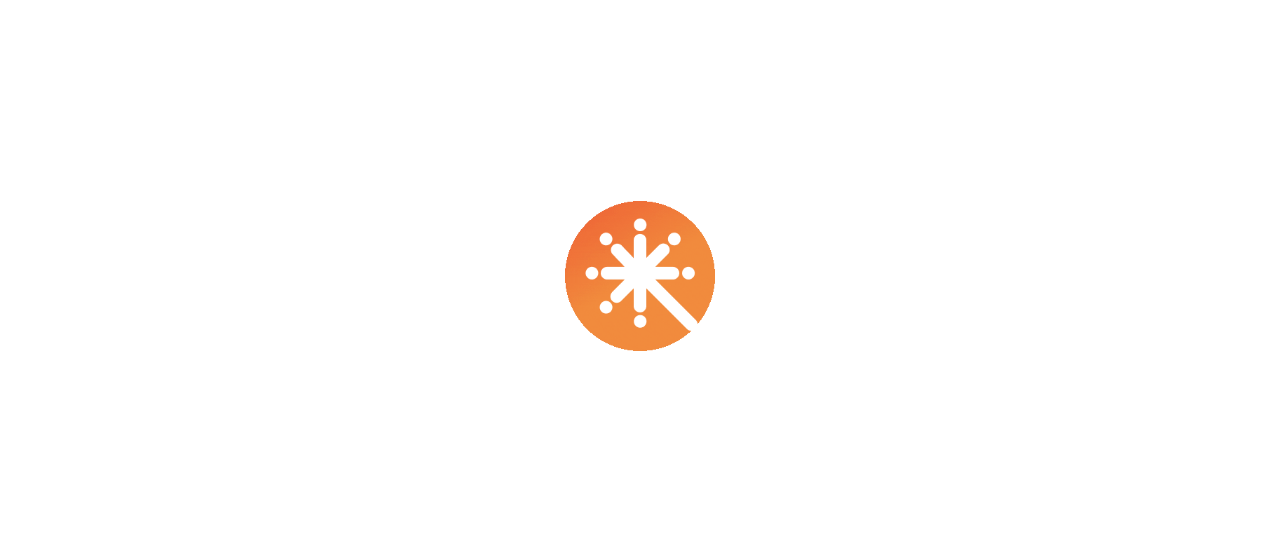 scroll, scrollTop: 0, scrollLeft: 0, axis: both 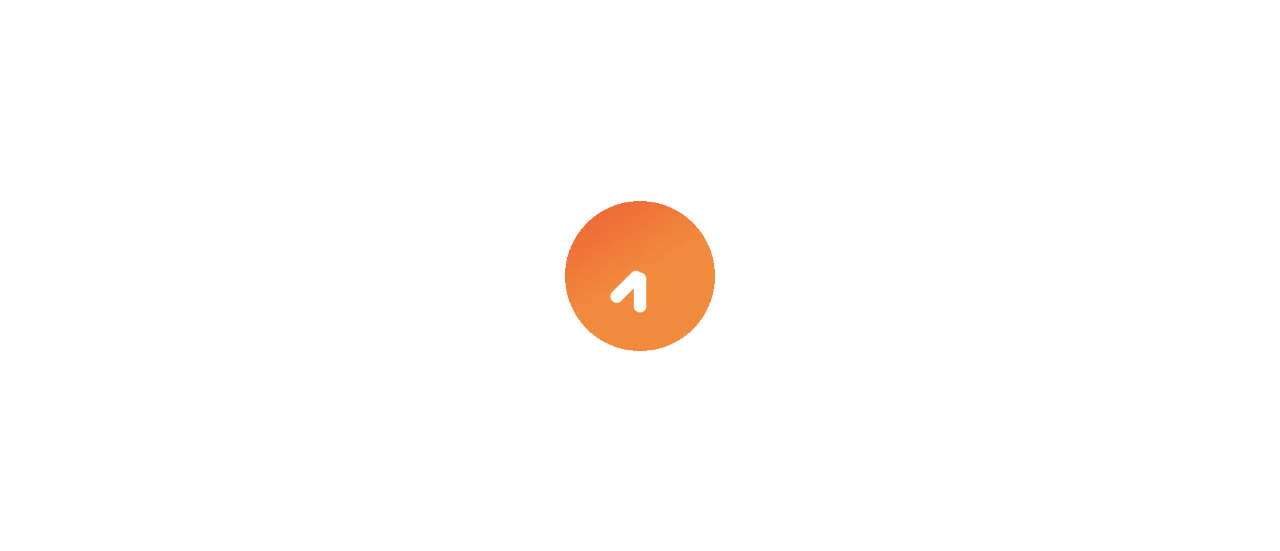 select on "***" 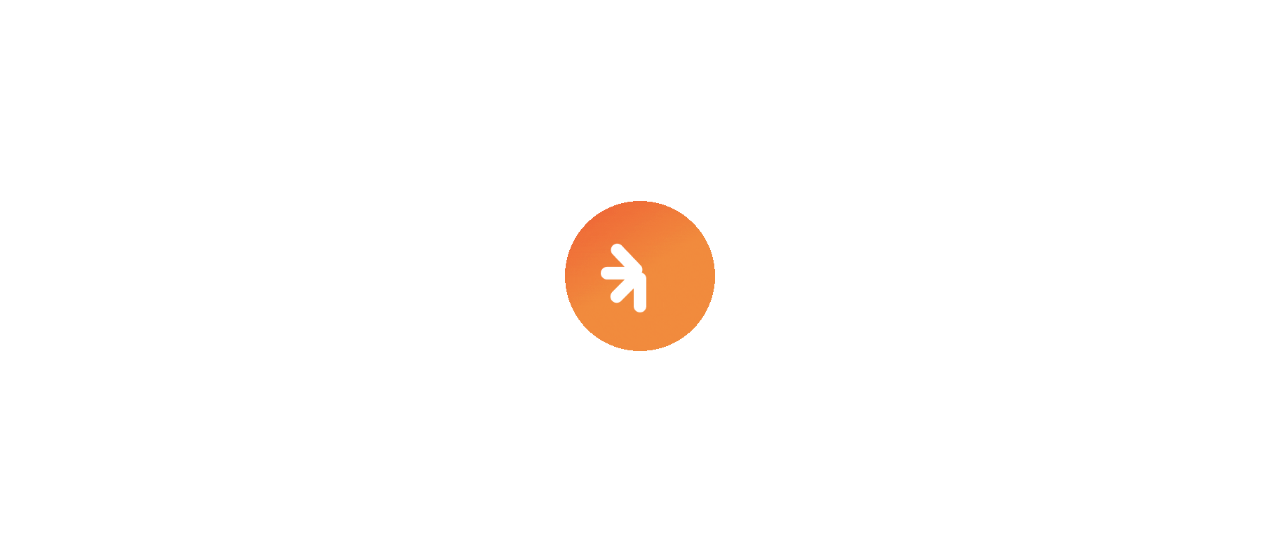select on "****" 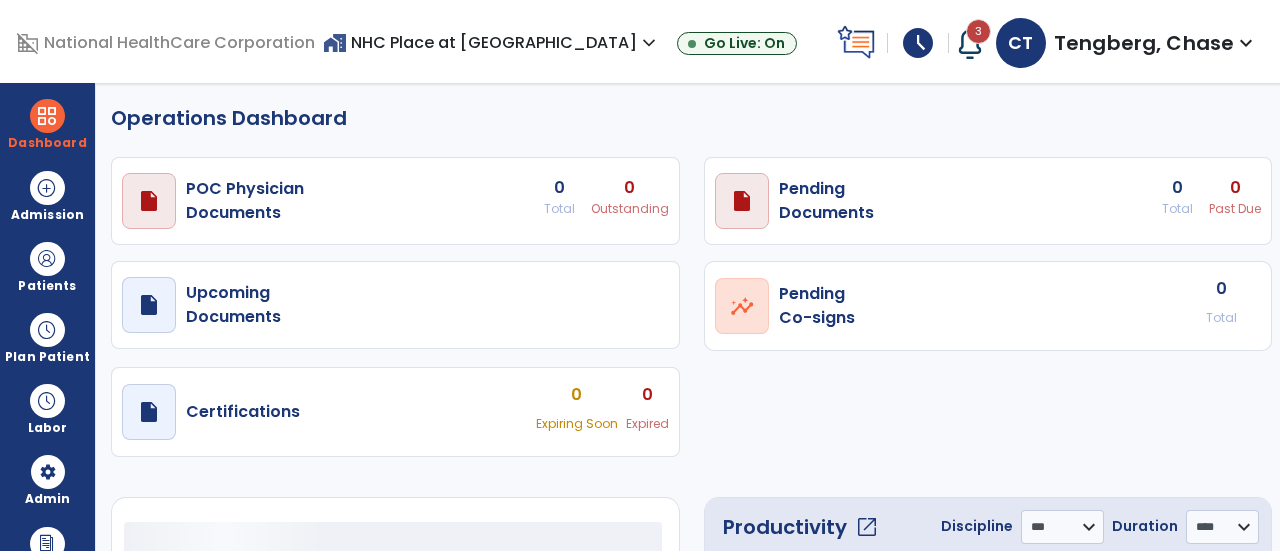select on "***" 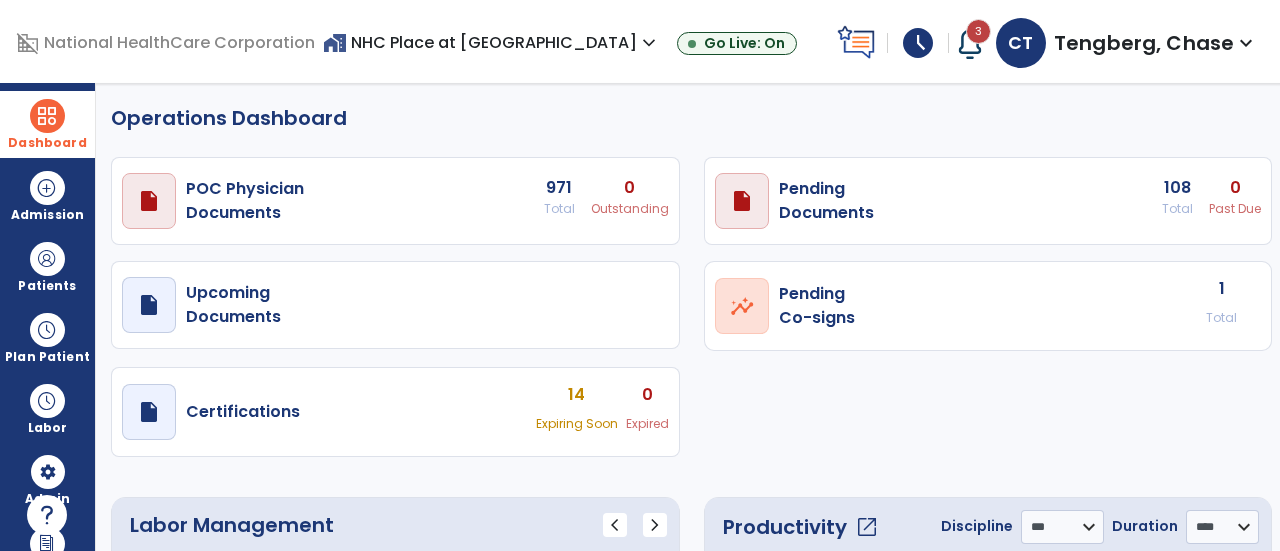 click at bounding box center (47, 116) 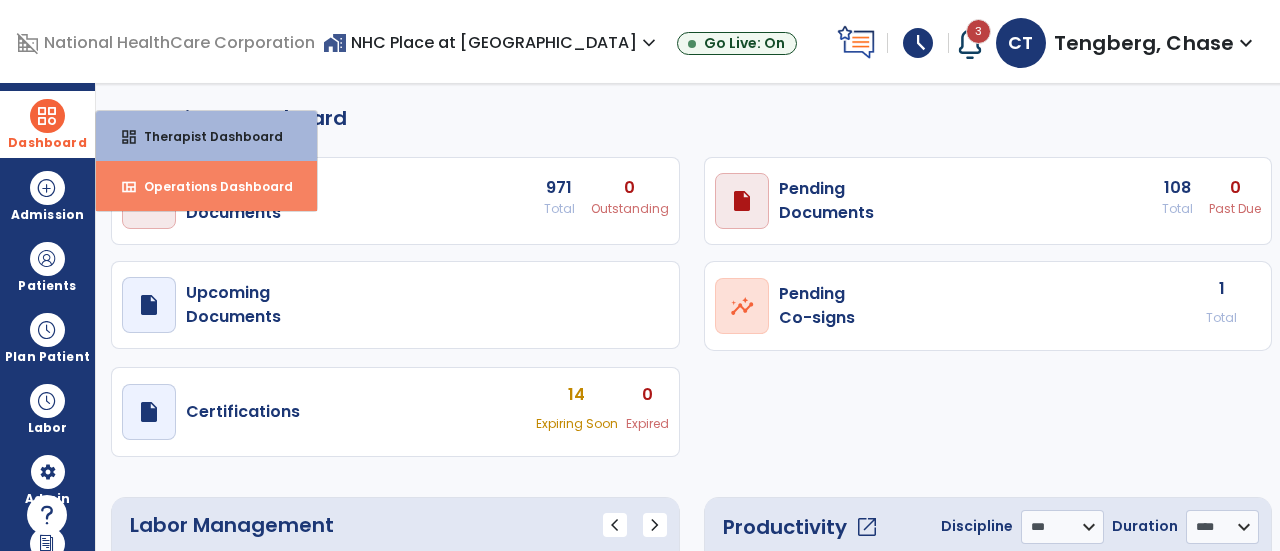 click on "view_quilt  Operations Dashboard" at bounding box center (206, 186) 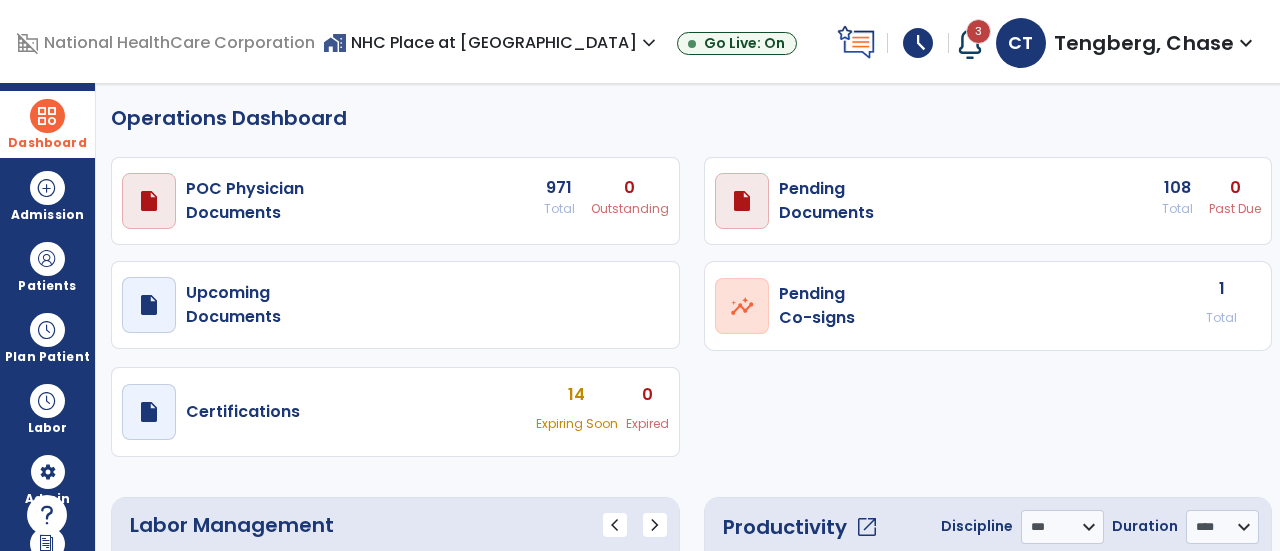 click at bounding box center (47, 116) 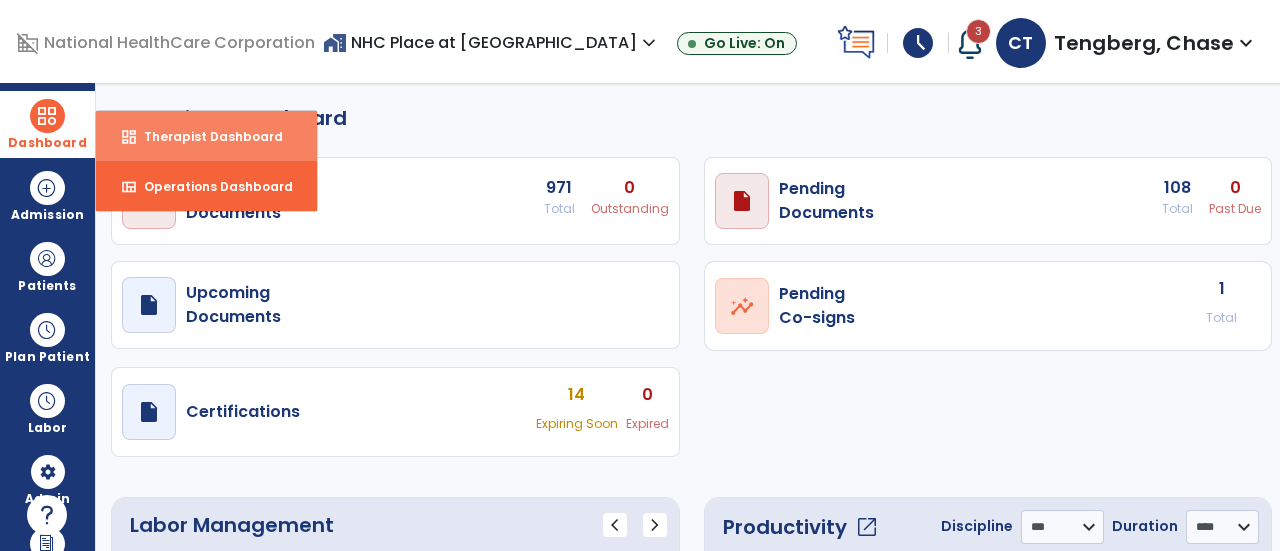 click on "dashboard" at bounding box center [129, 137] 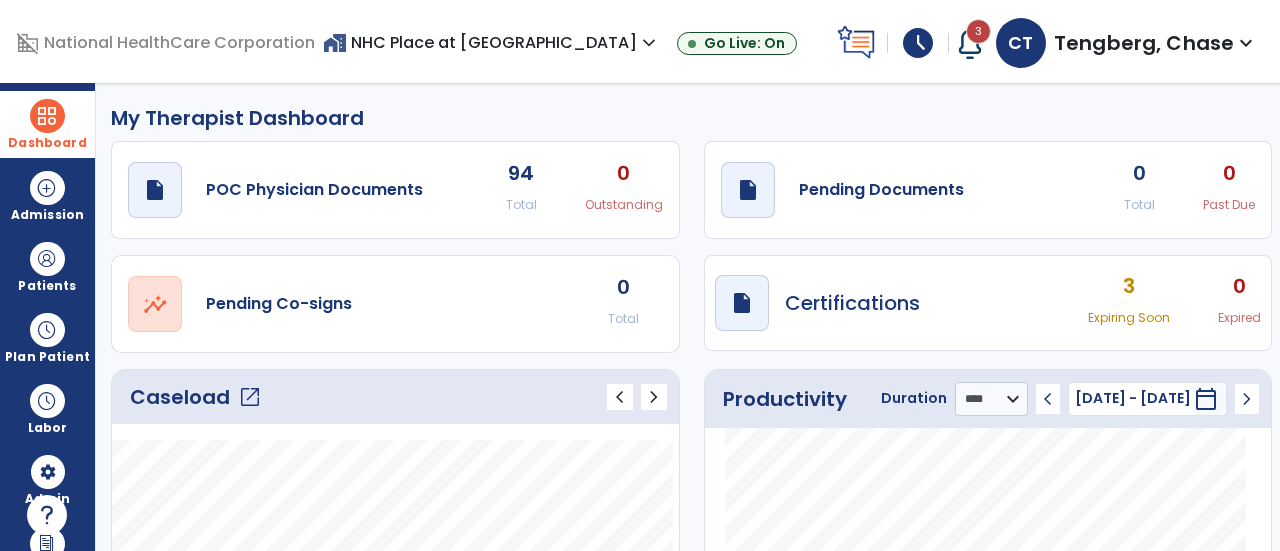 click on "Caseload   open_in_new   chevron_left   chevron_right" 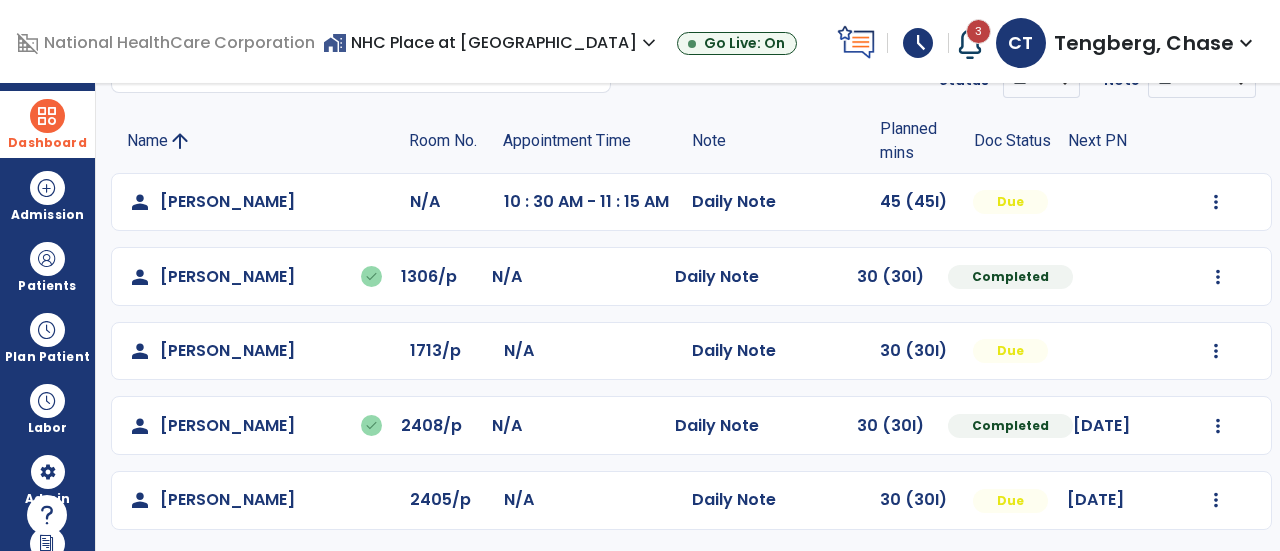 scroll, scrollTop: 110, scrollLeft: 0, axis: vertical 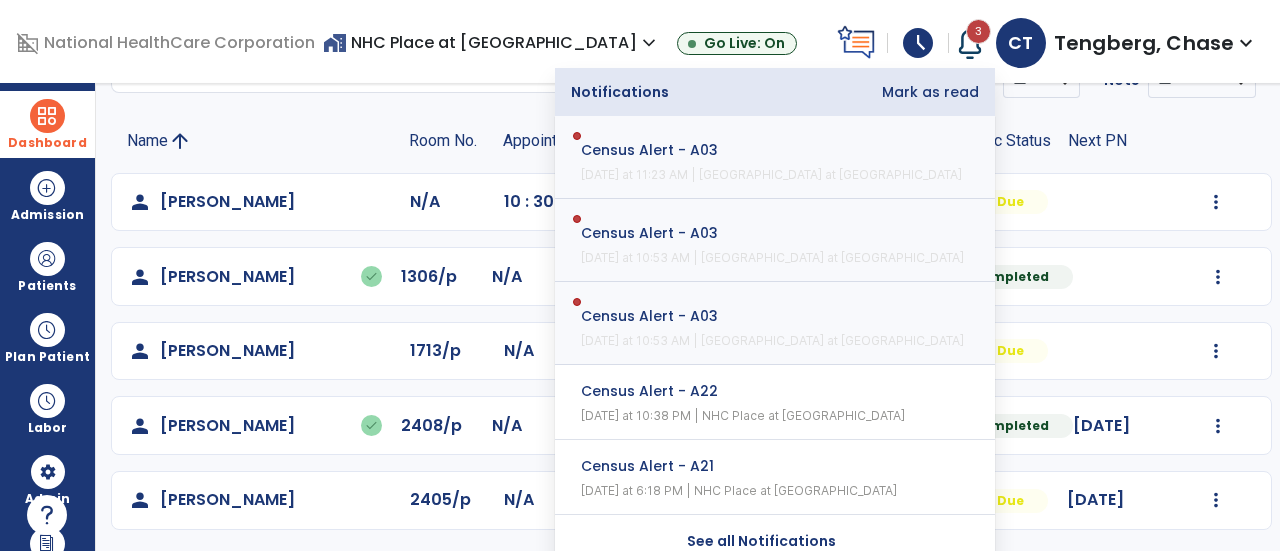 click on "Mark as read" at bounding box center [930, 92] 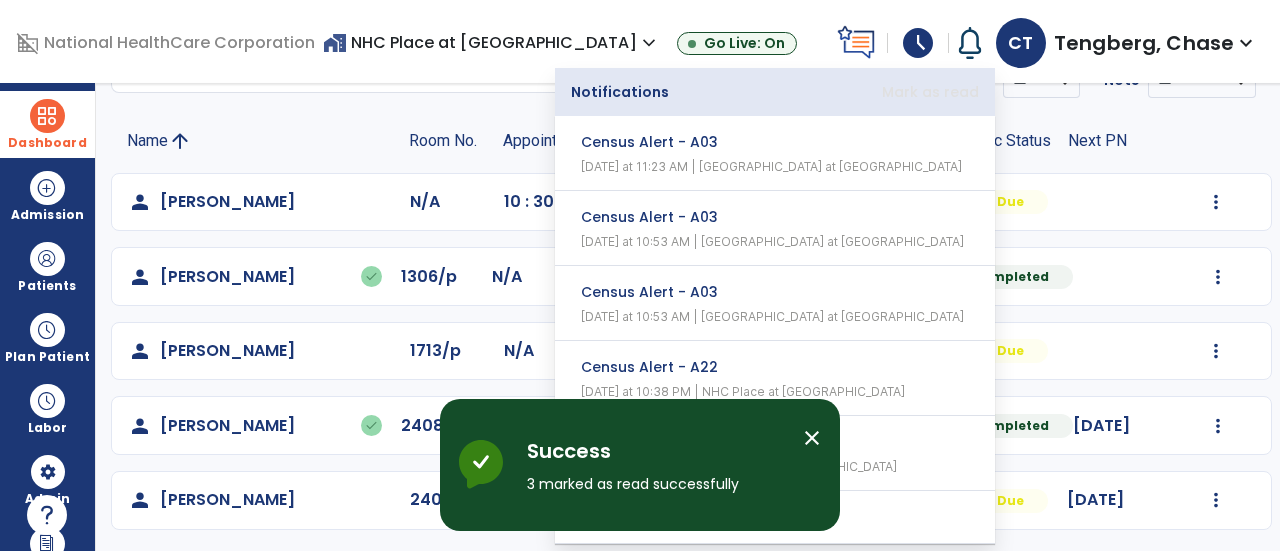 click at bounding box center [970, 43] 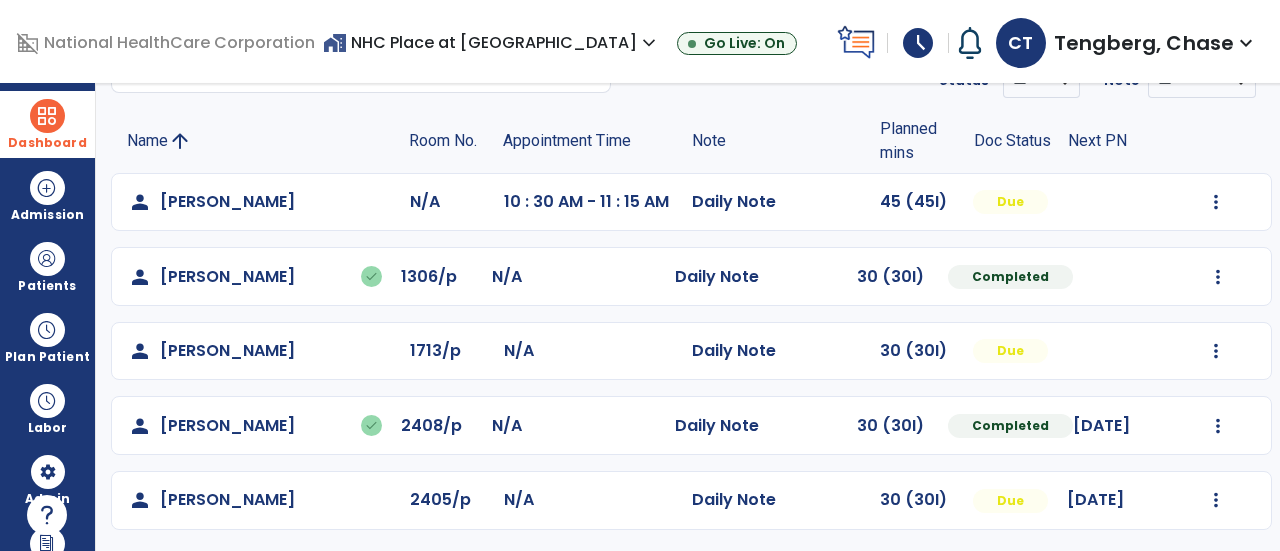 click on "Mark Visit As Complete   Reset Note   Open Document   G + C Mins" 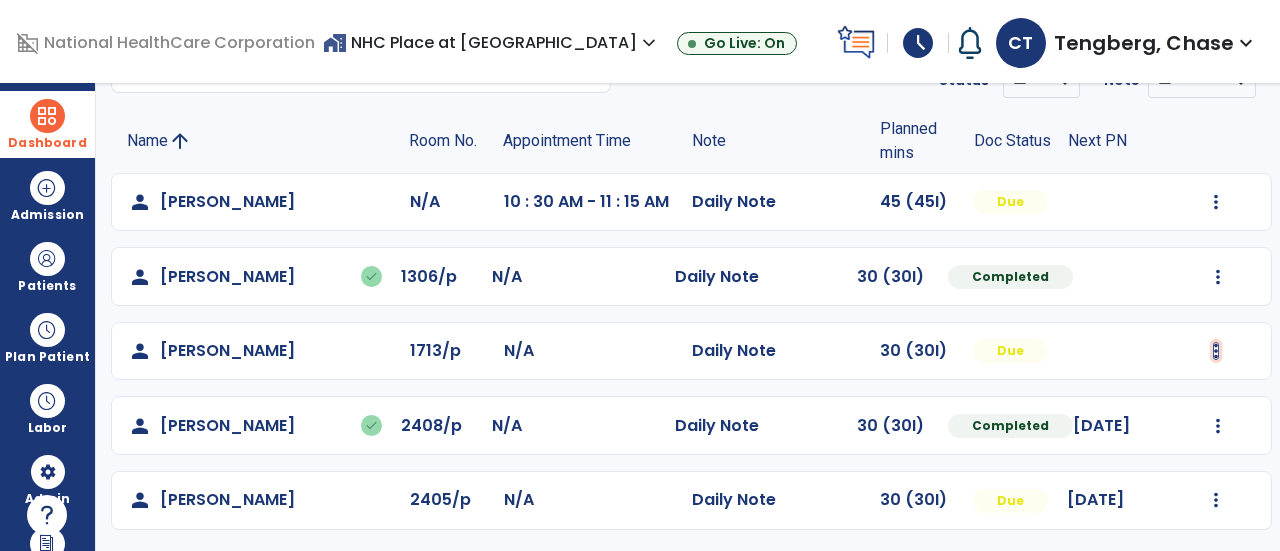 click at bounding box center (1216, 202) 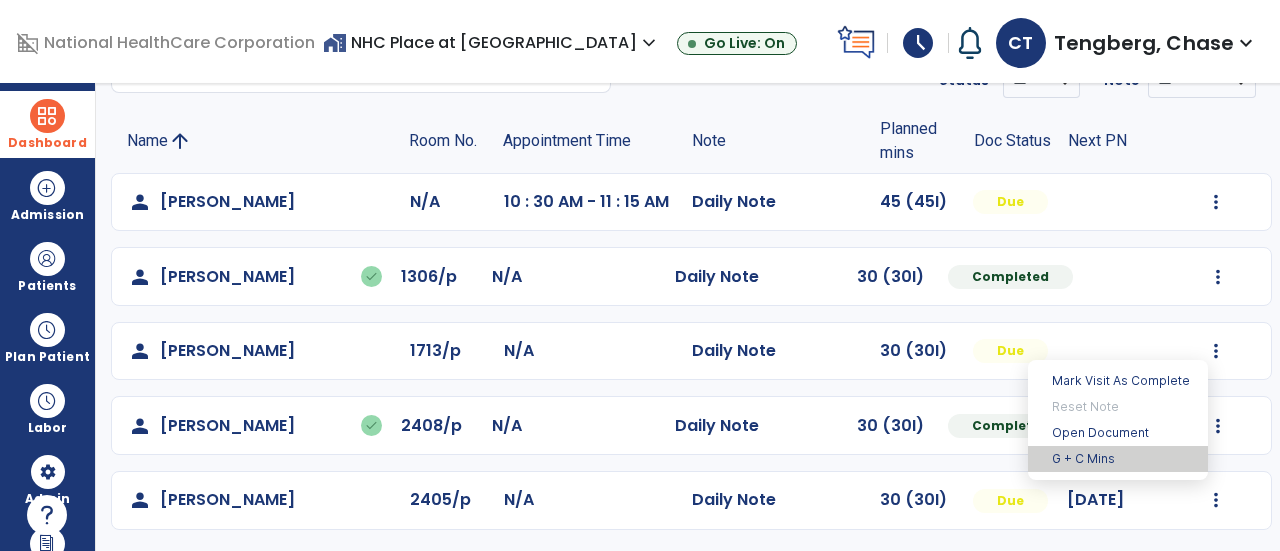click on "G + C Mins" at bounding box center (1118, 459) 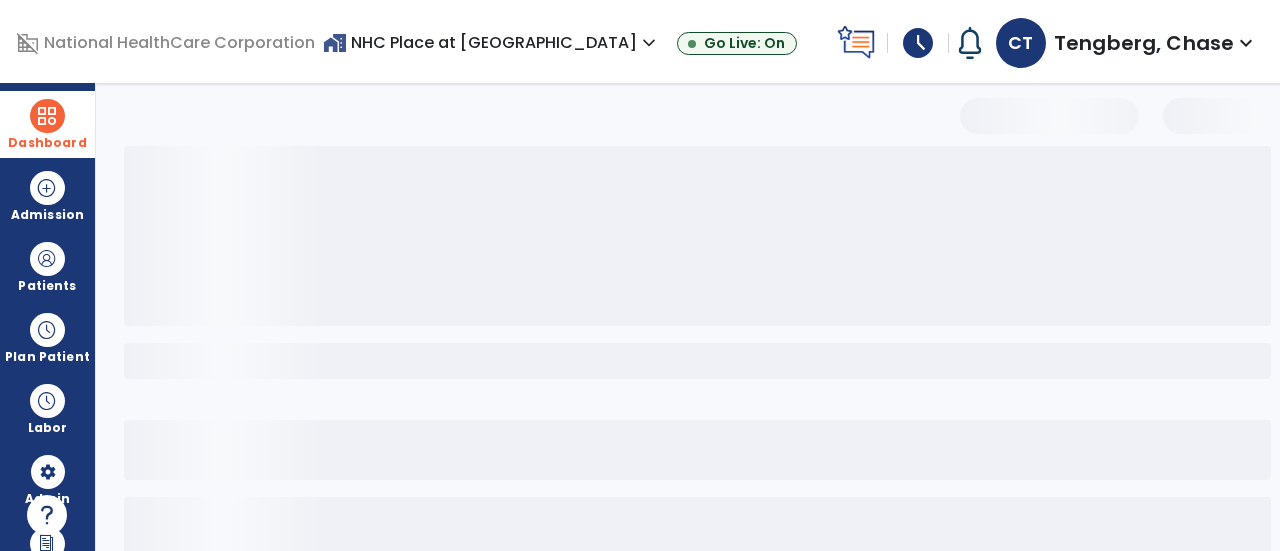select on "***" 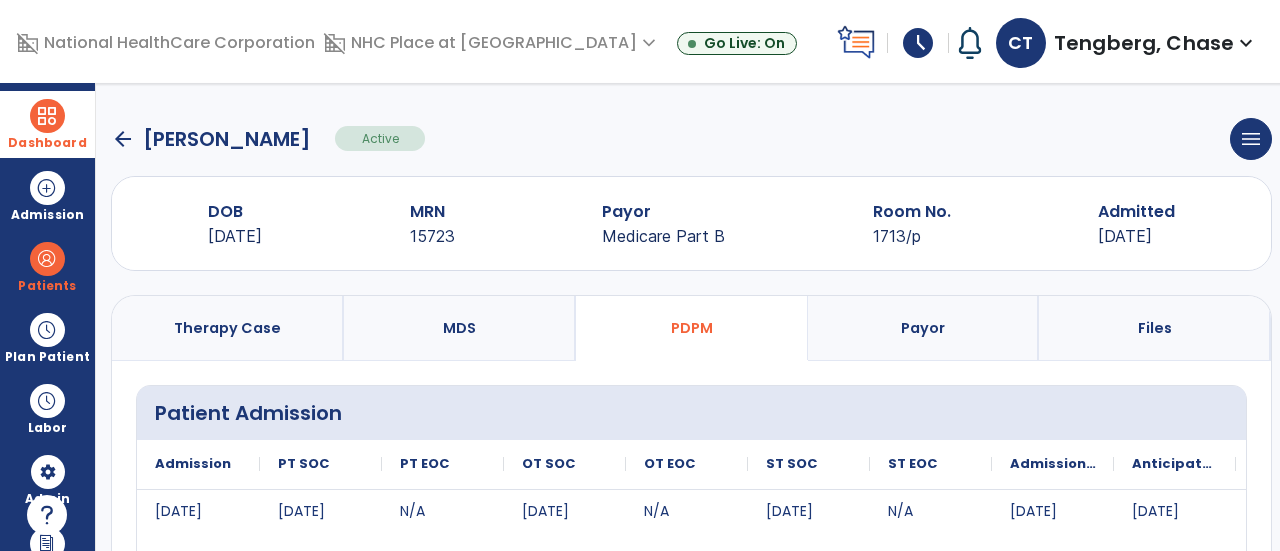 scroll, scrollTop: 0, scrollLeft: 0, axis: both 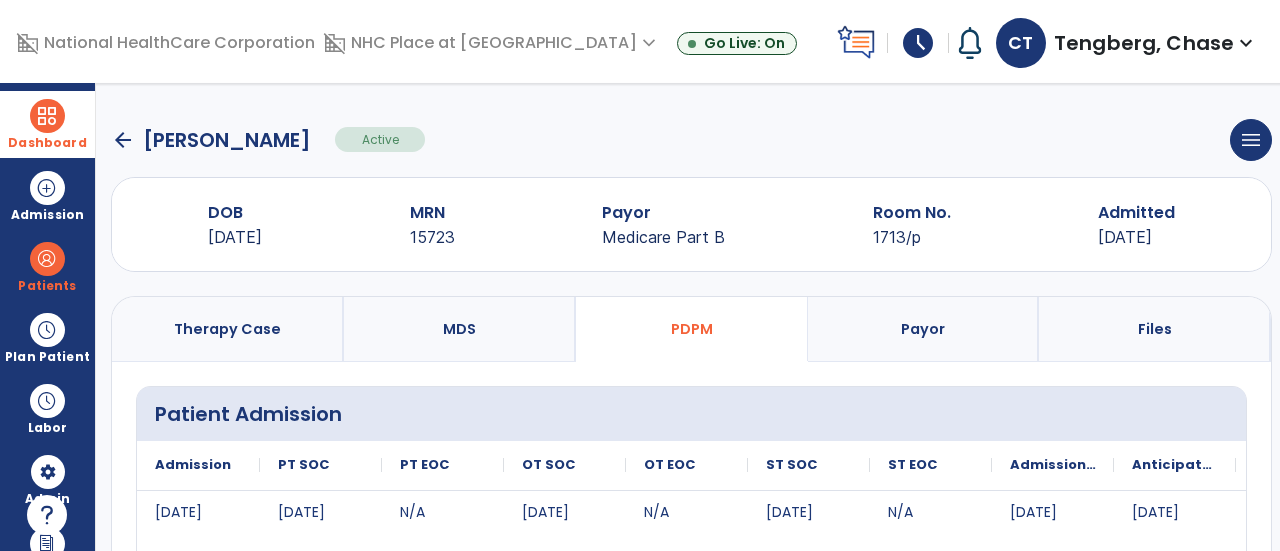 click on "Therapy Case" at bounding box center (228, 329) 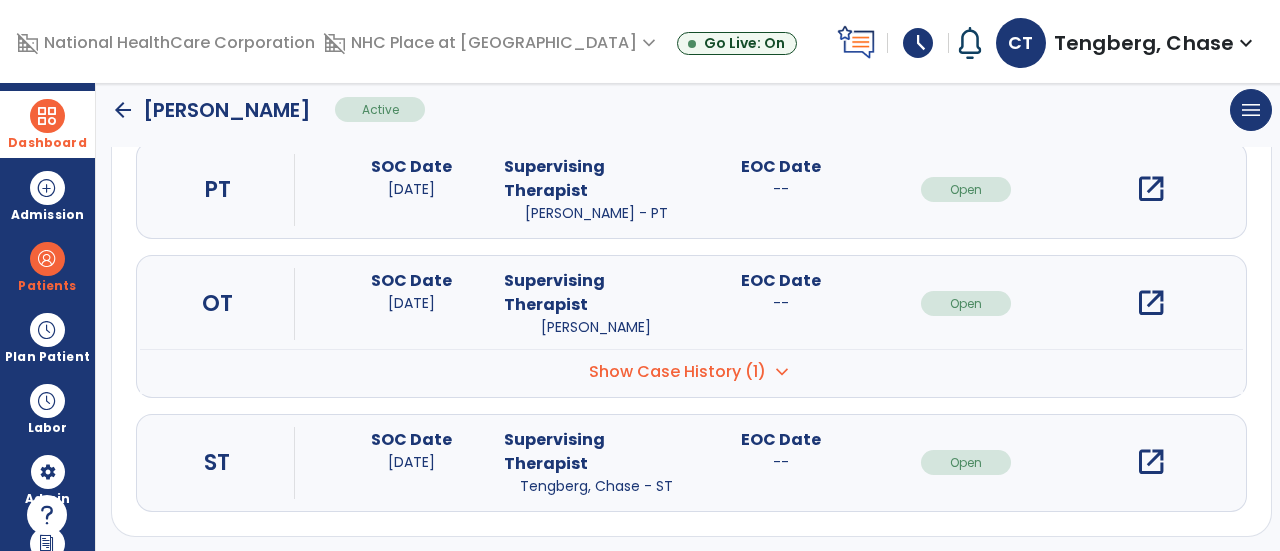 scroll, scrollTop: 246, scrollLeft: 0, axis: vertical 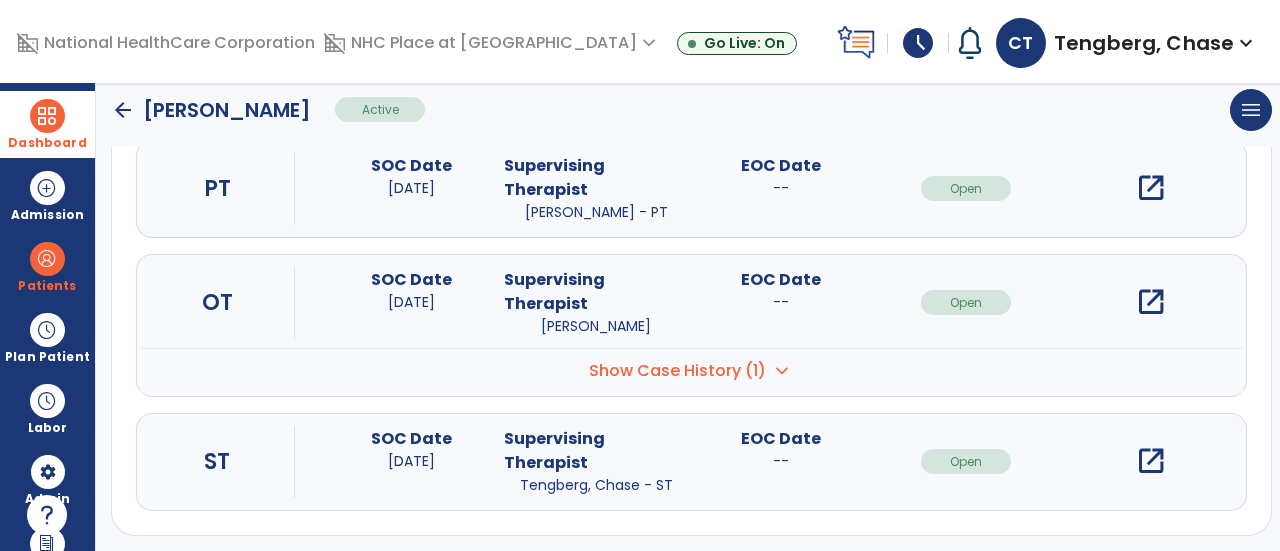 click on "open_in_new" at bounding box center [1151, 461] 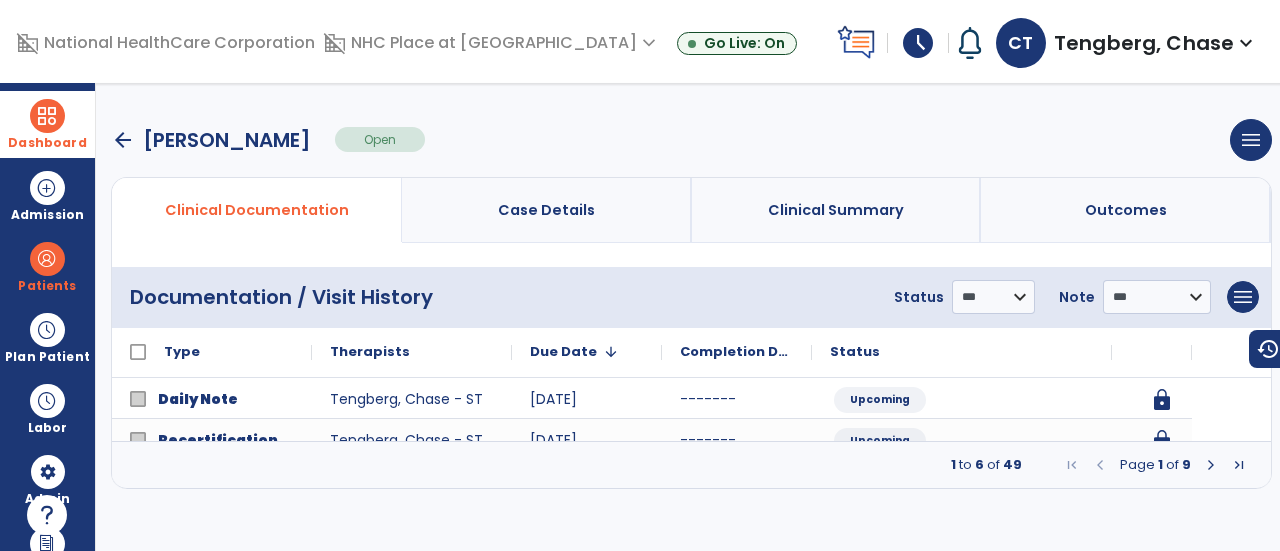 scroll, scrollTop: 0, scrollLeft: 0, axis: both 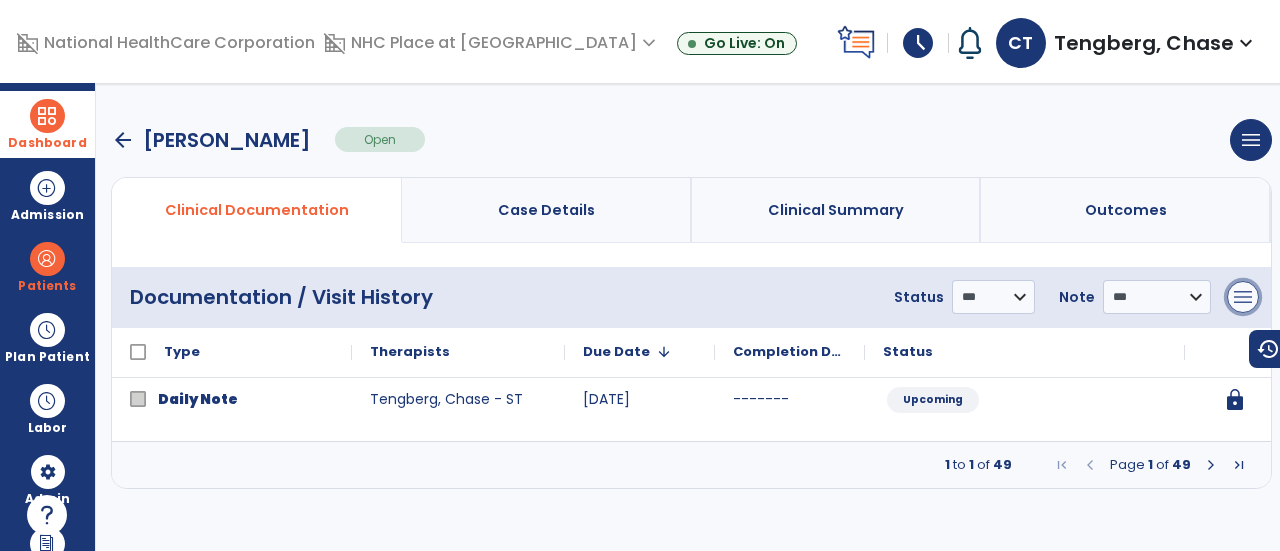 click on "menu" at bounding box center (1243, 297) 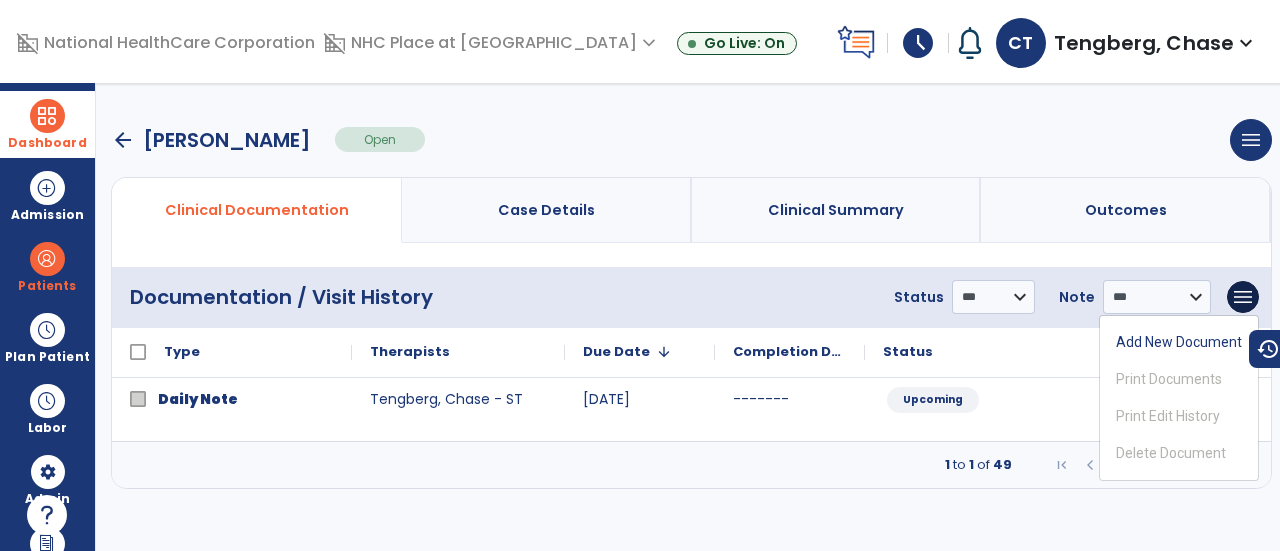 click on "1
to
1
of
49
Page
1
of
49" at bounding box center (691, 465) 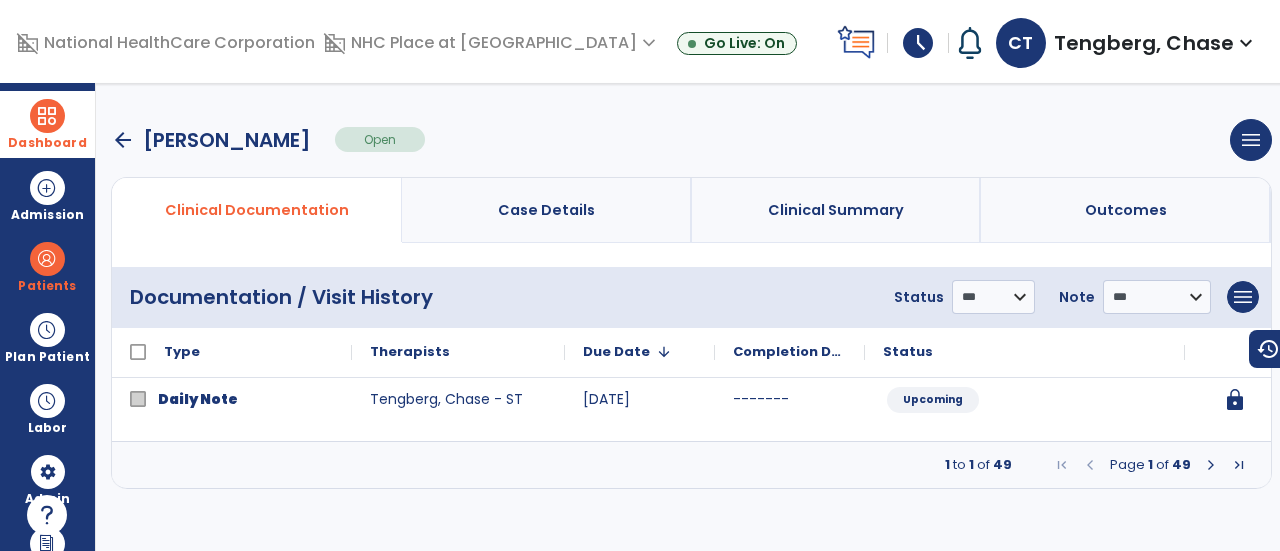 click at bounding box center (1211, 465) 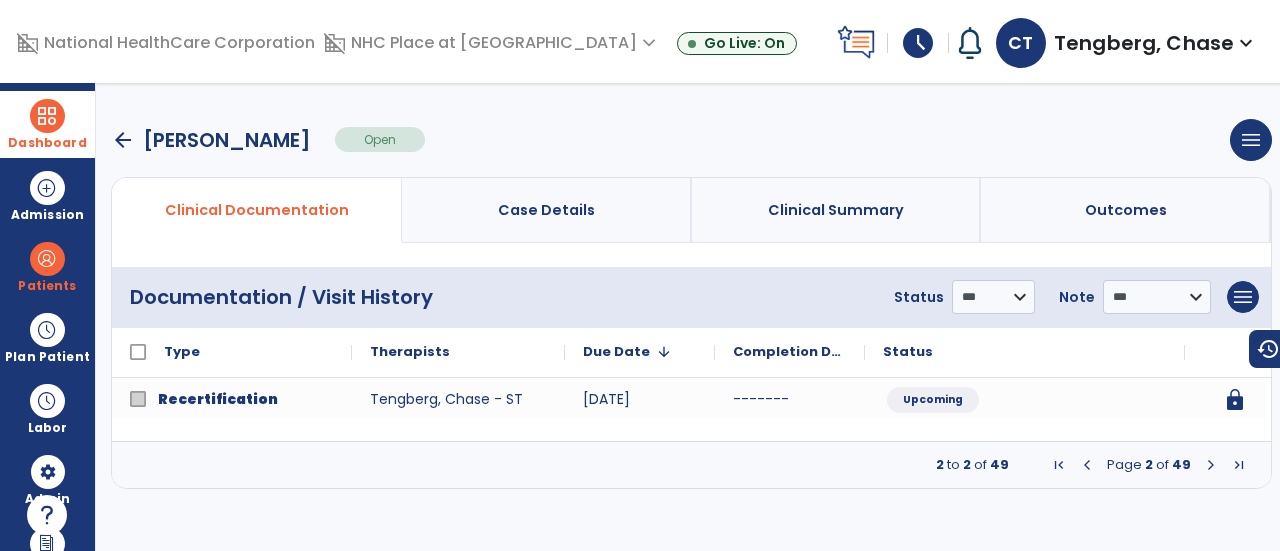 click at bounding box center [1211, 465] 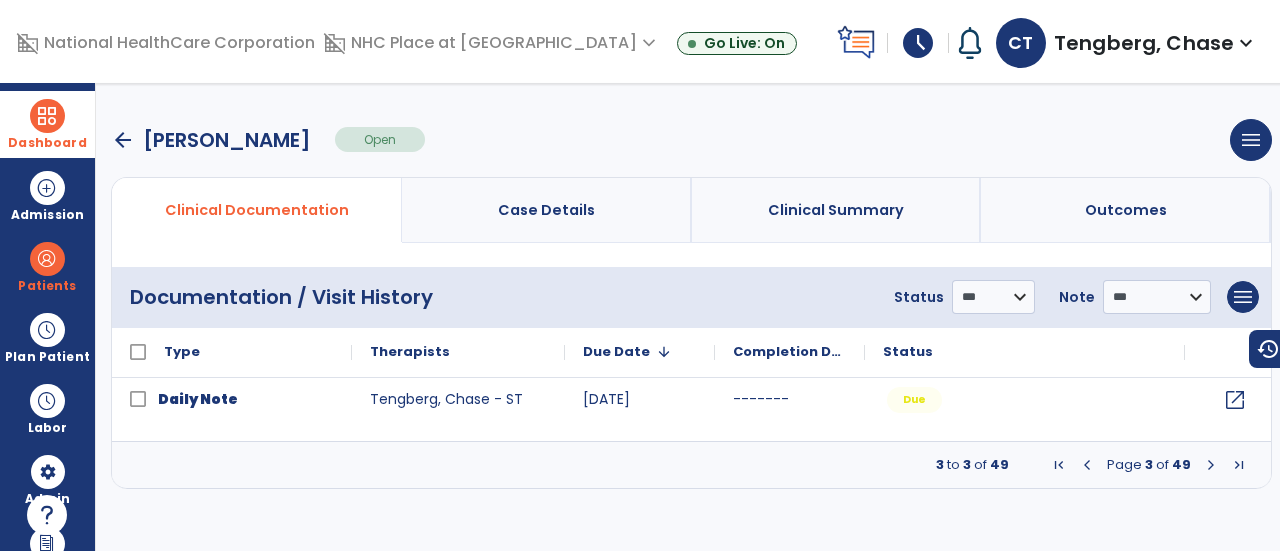 click at bounding box center (1211, 465) 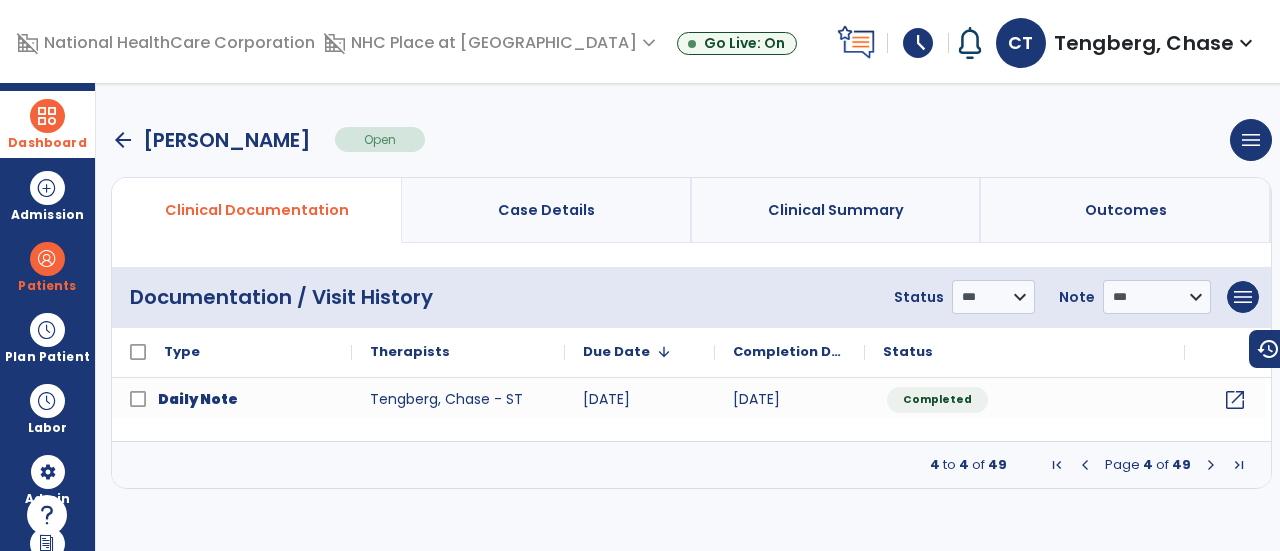 click at bounding box center (1085, 465) 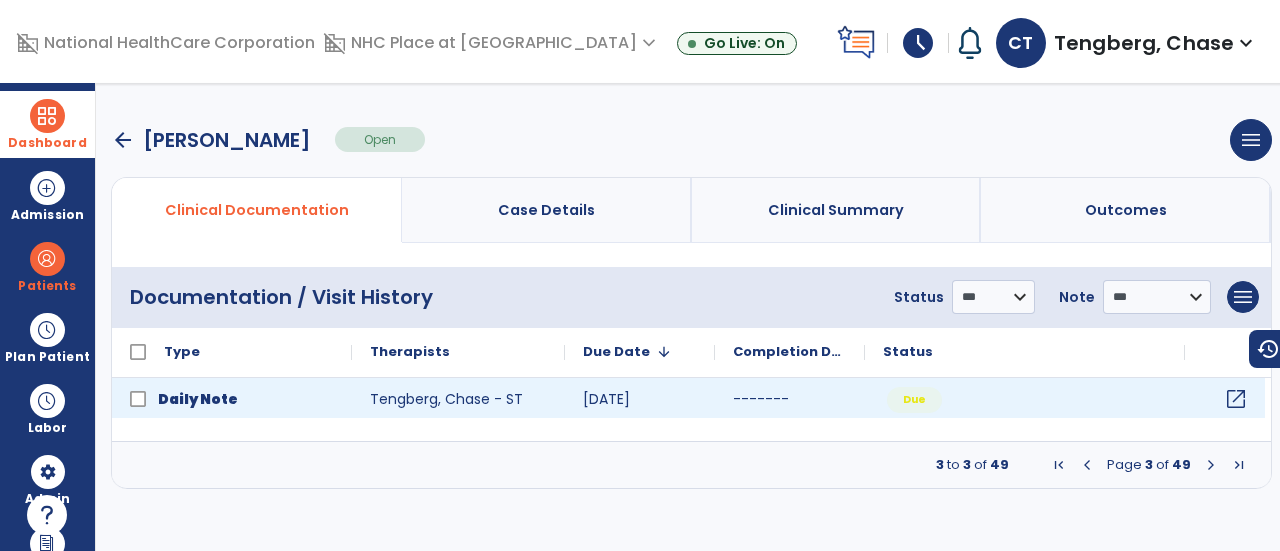 click on "open_in_new" 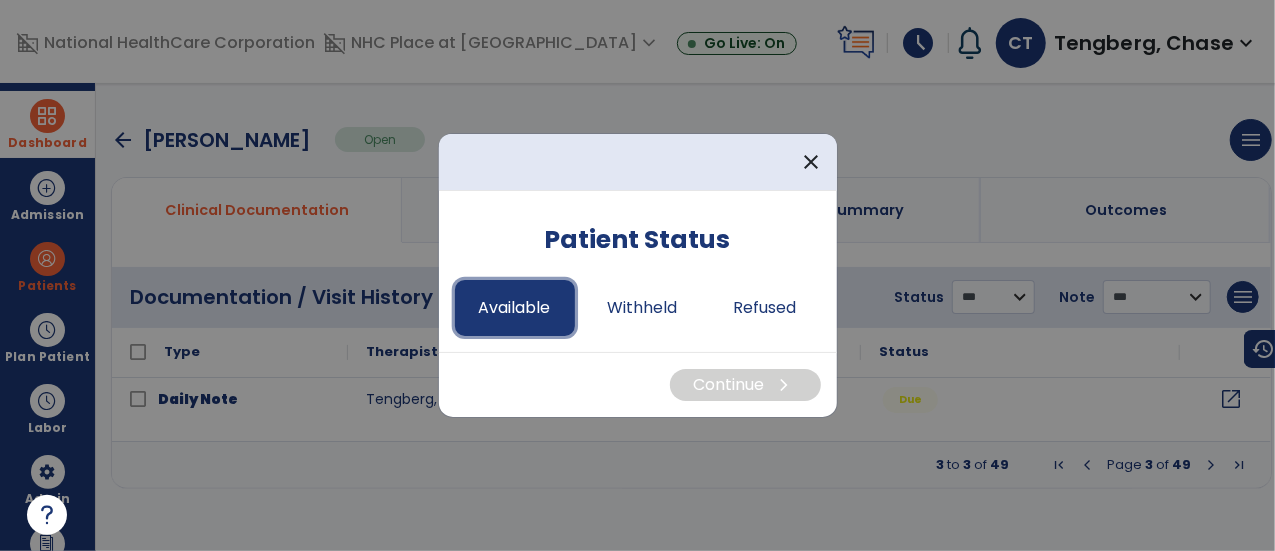 click on "Available" at bounding box center [515, 308] 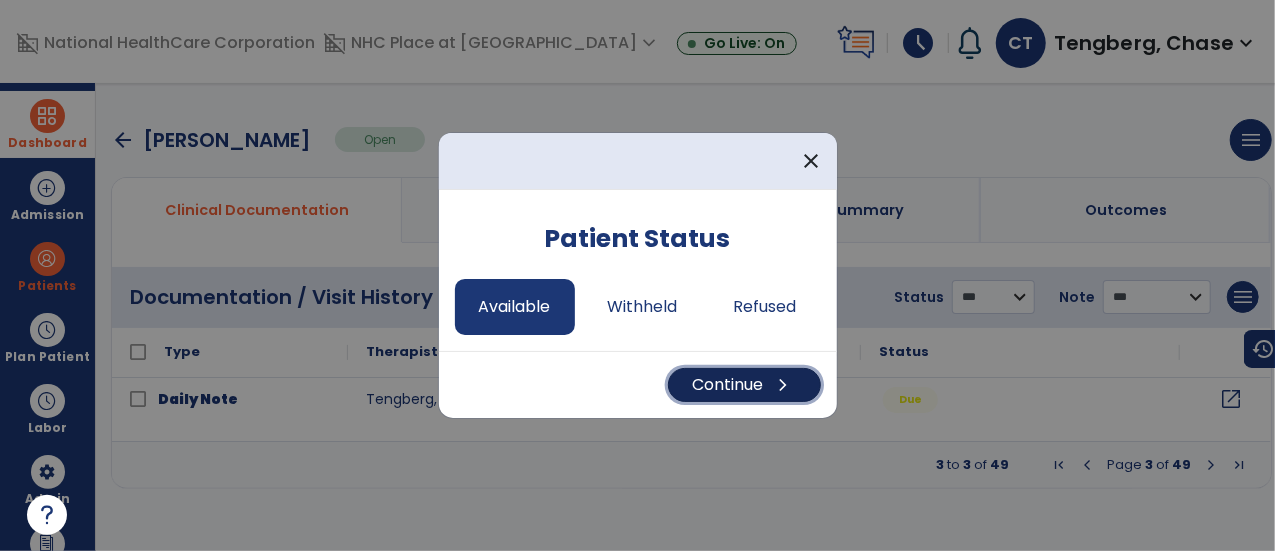 click on "Continue   chevron_right" at bounding box center (744, 385) 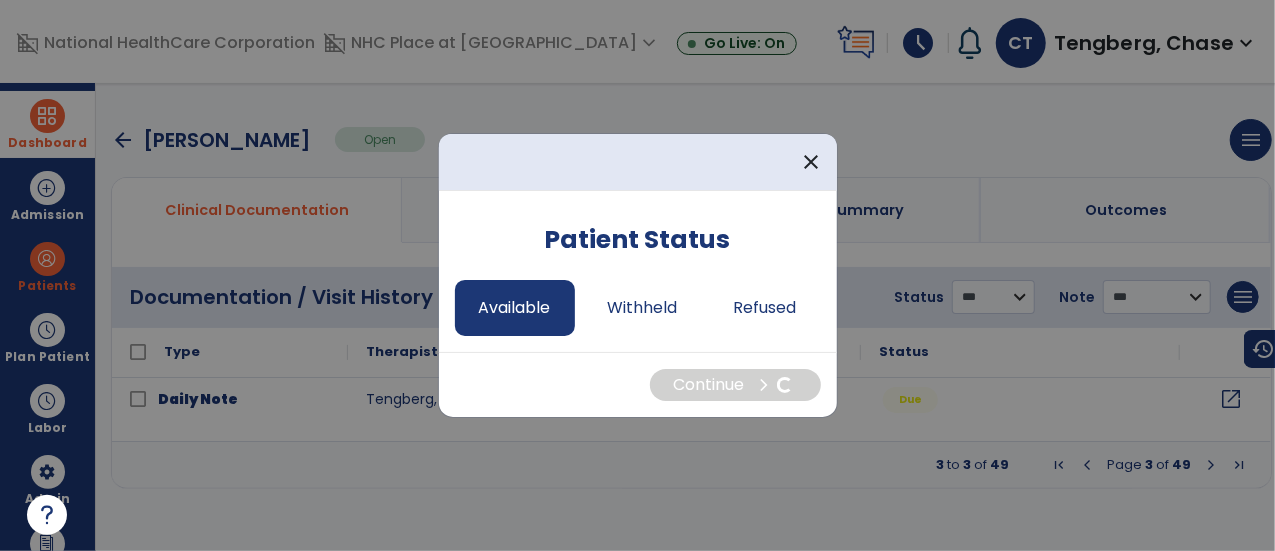 select on "*" 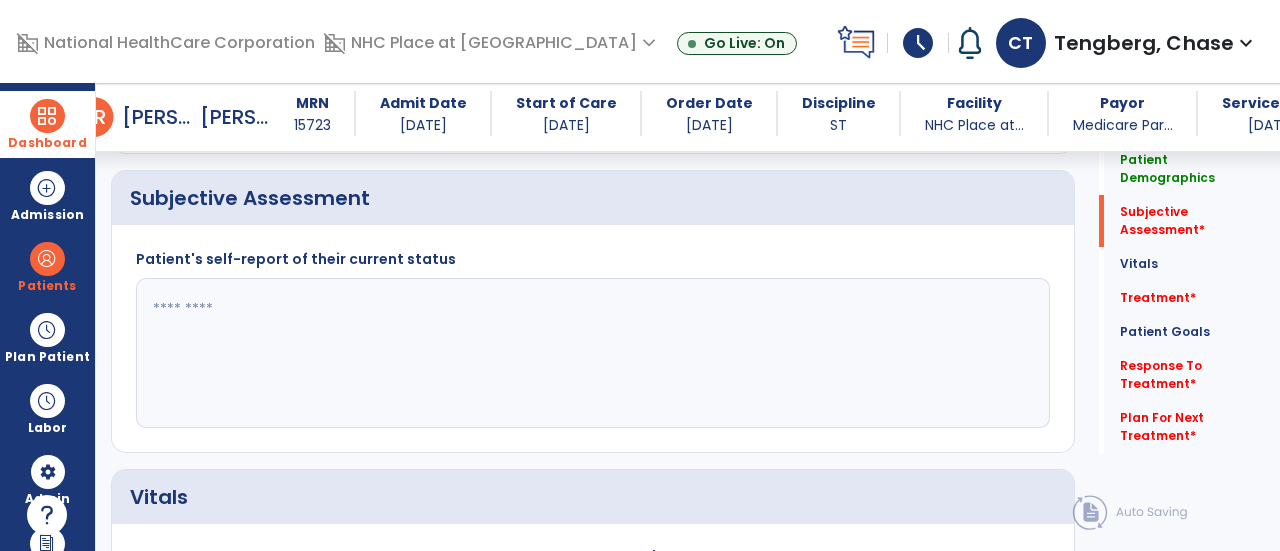 scroll, scrollTop: 599, scrollLeft: 0, axis: vertical 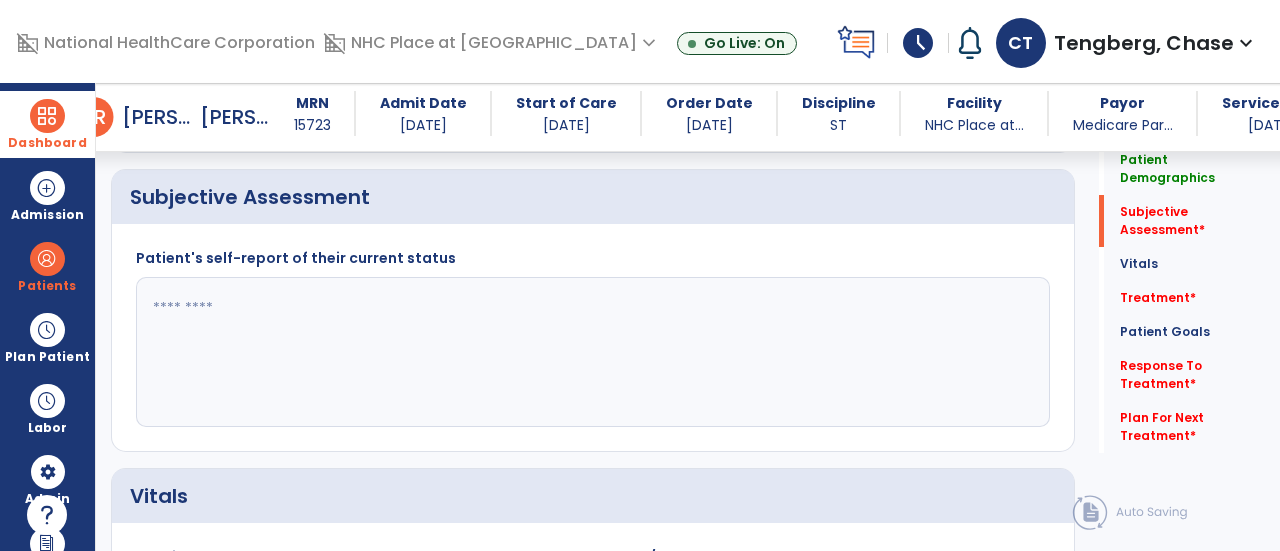 click 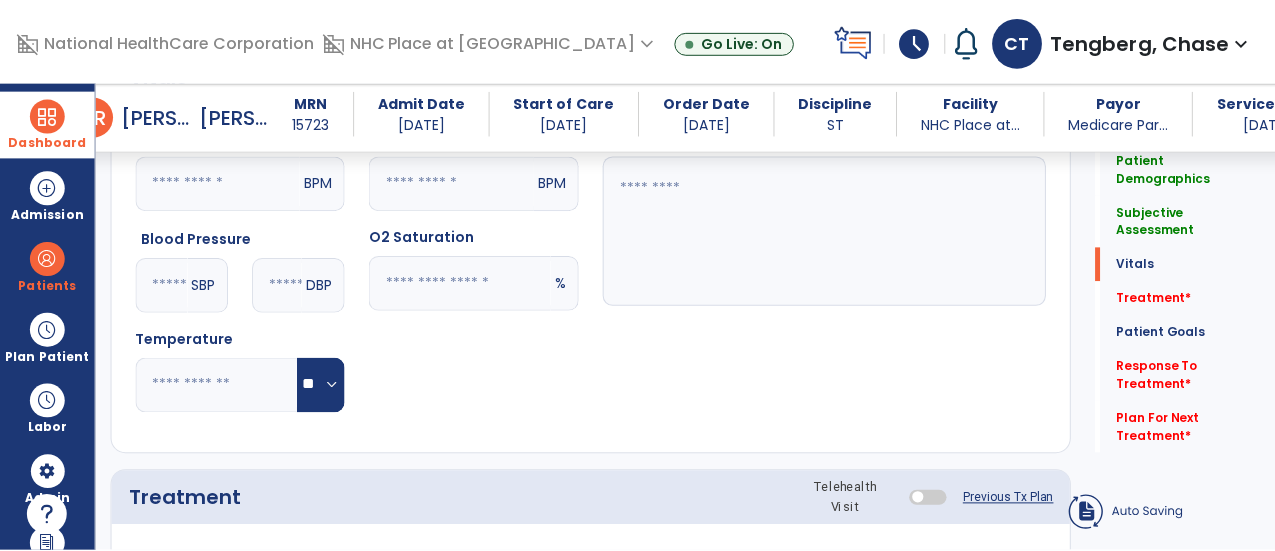 scroll, scrollTop: 1249, scrollLeft: 0, axis: vertical 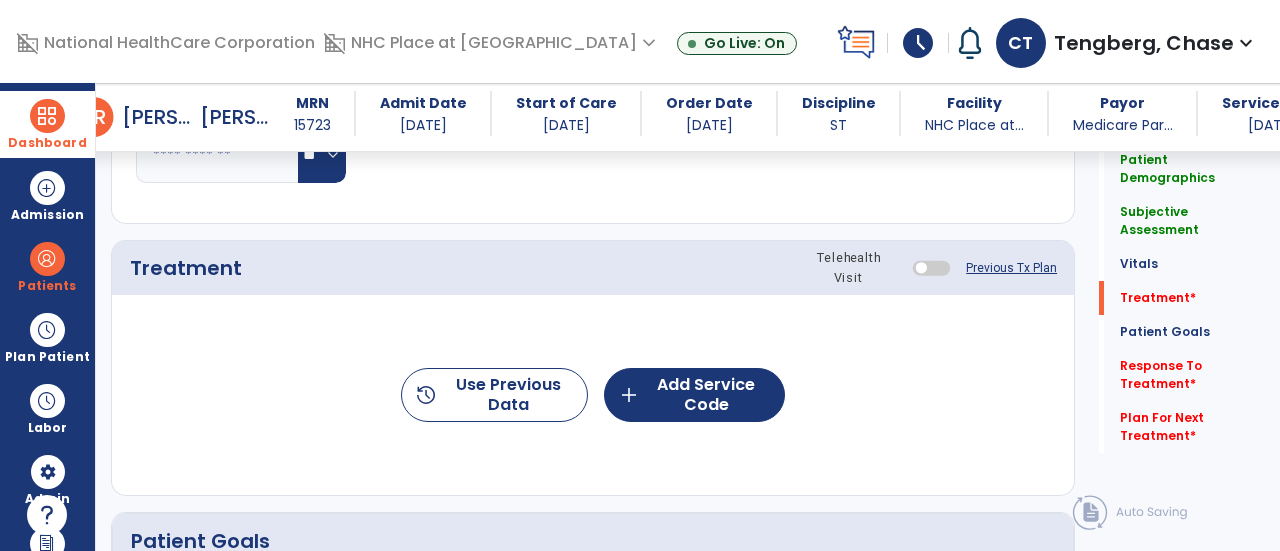type on "**********" 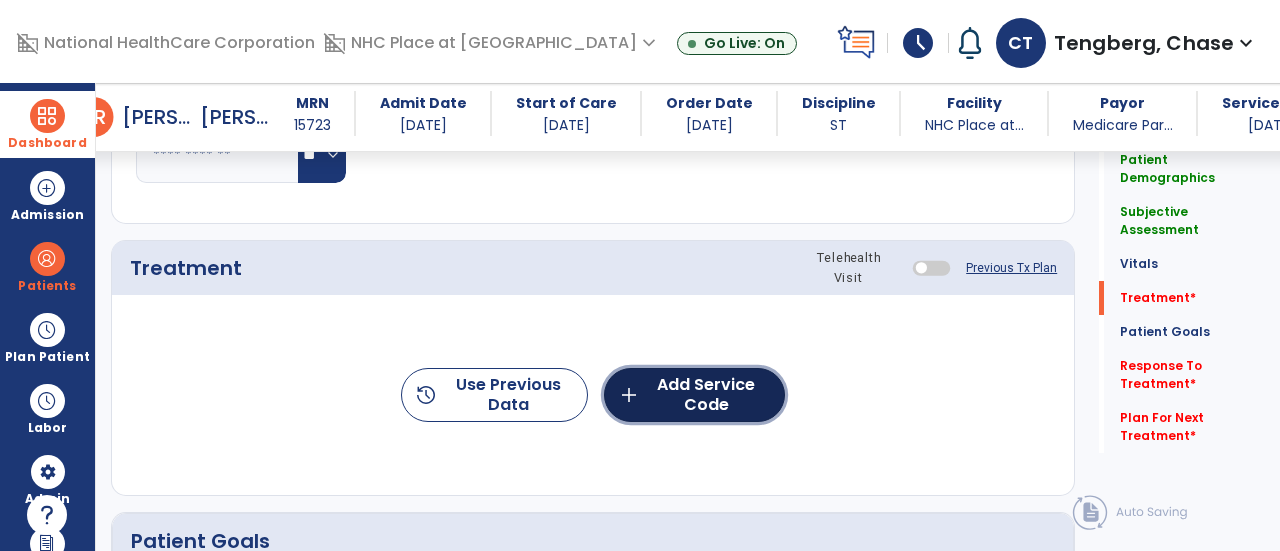 click on "add  Add Service Code" 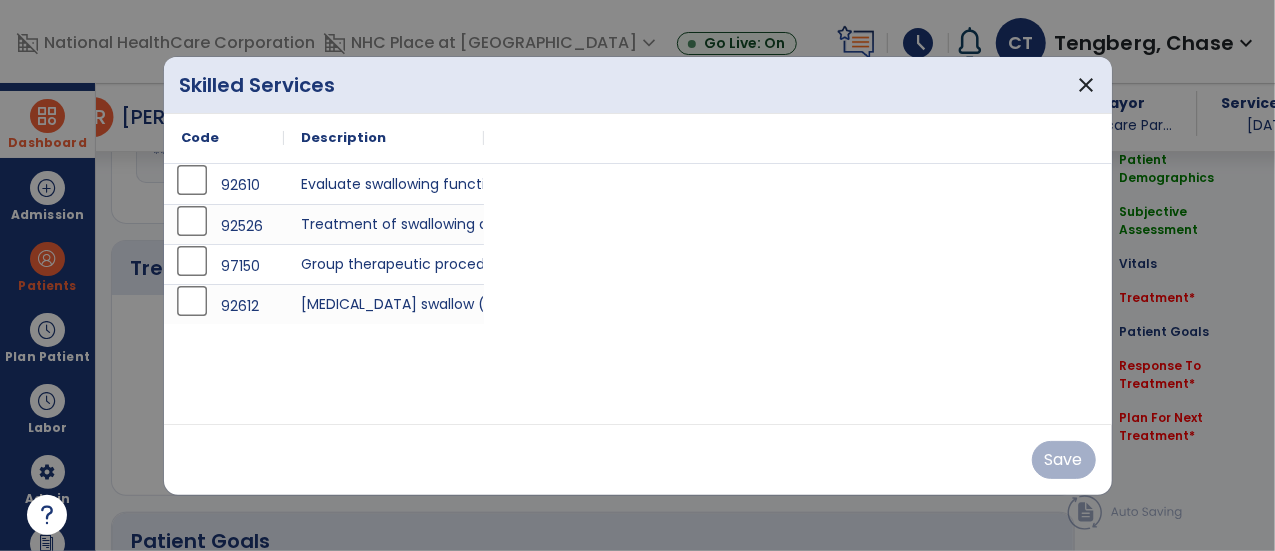 scroll, scrollTop: 1249, scrollLeft: 0, axis: vertical 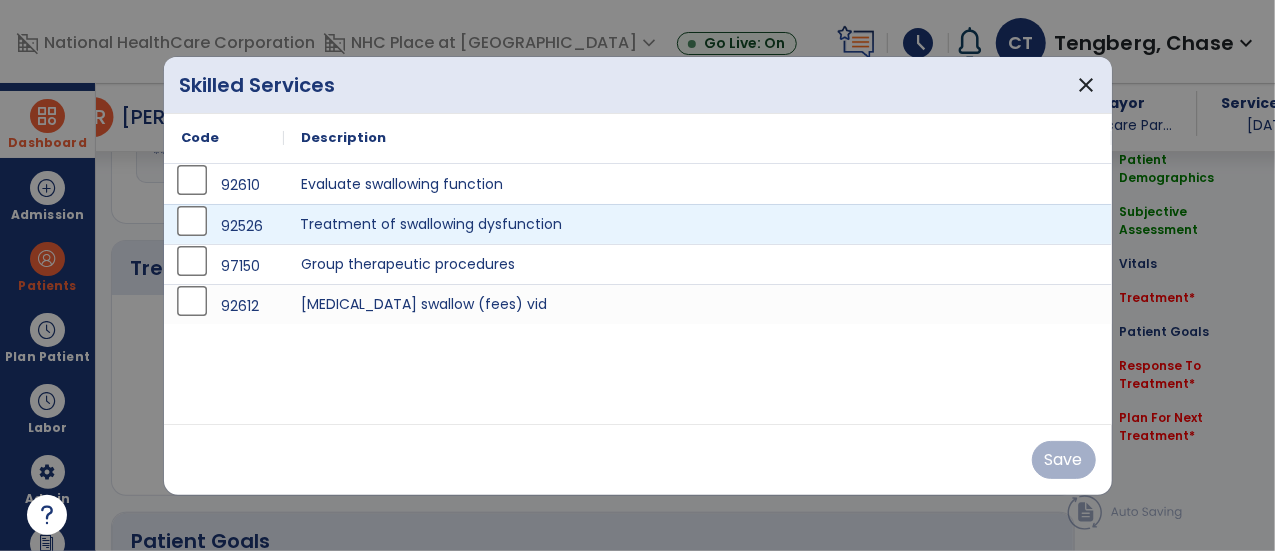 click on "Treatment of swallowing dysfunction" at bounding box center [698, 224] 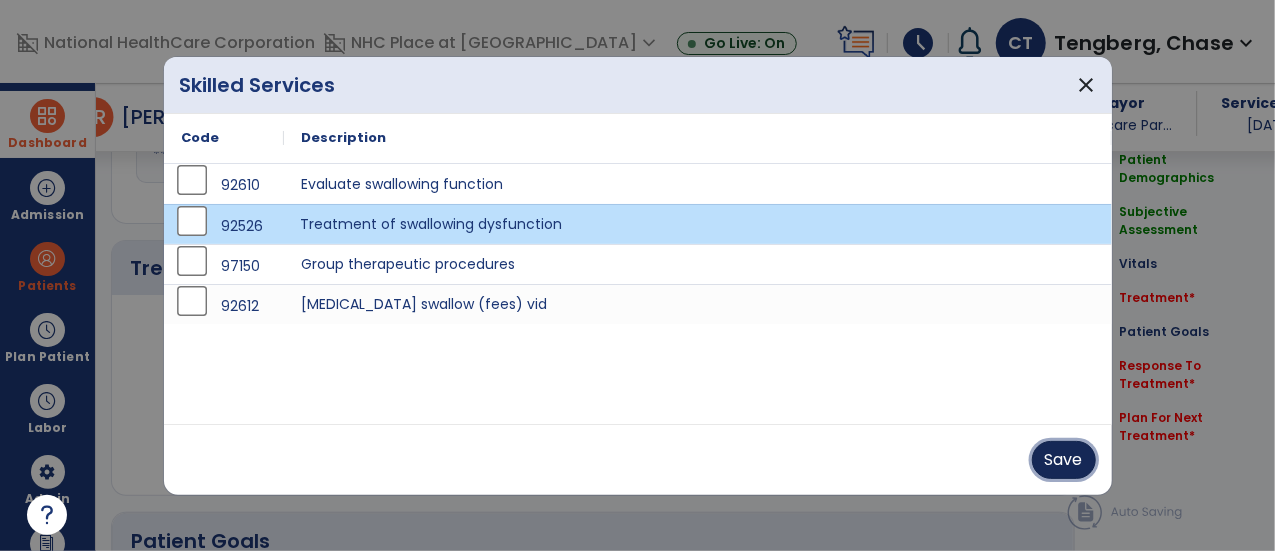 click on "Save" at bounding box center [1064, 460] 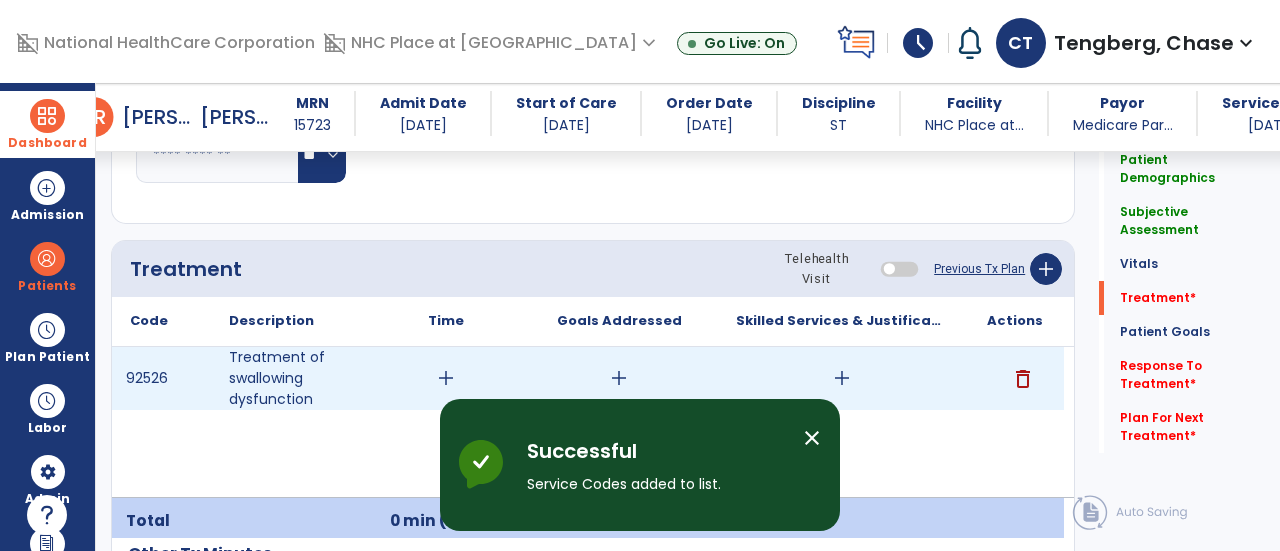 click on "add" at bounding box center [446, 378] 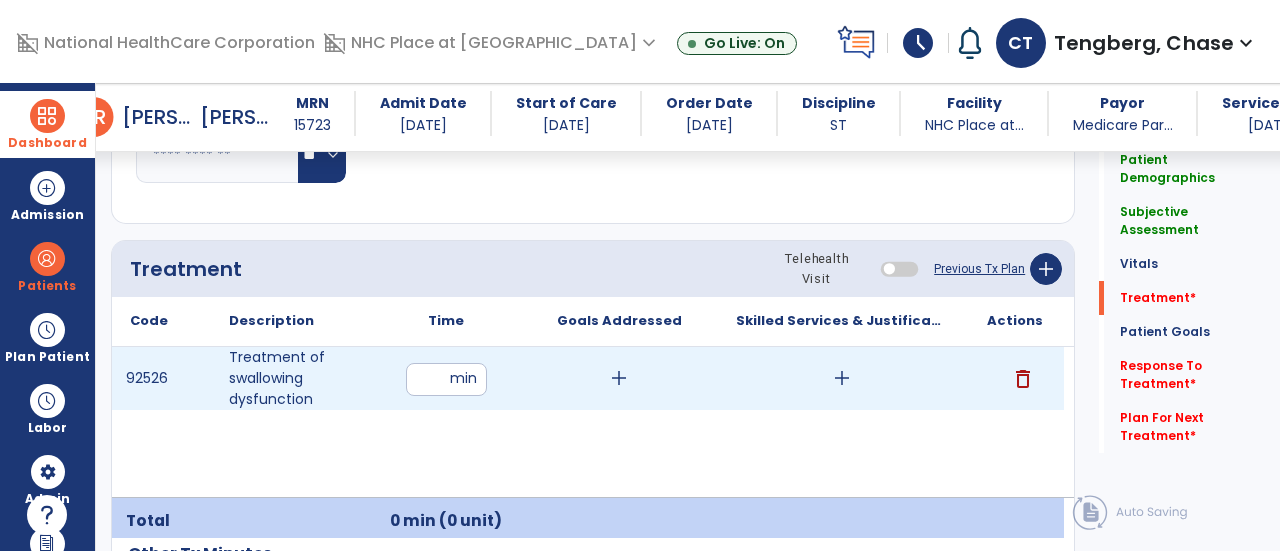 type on "**" 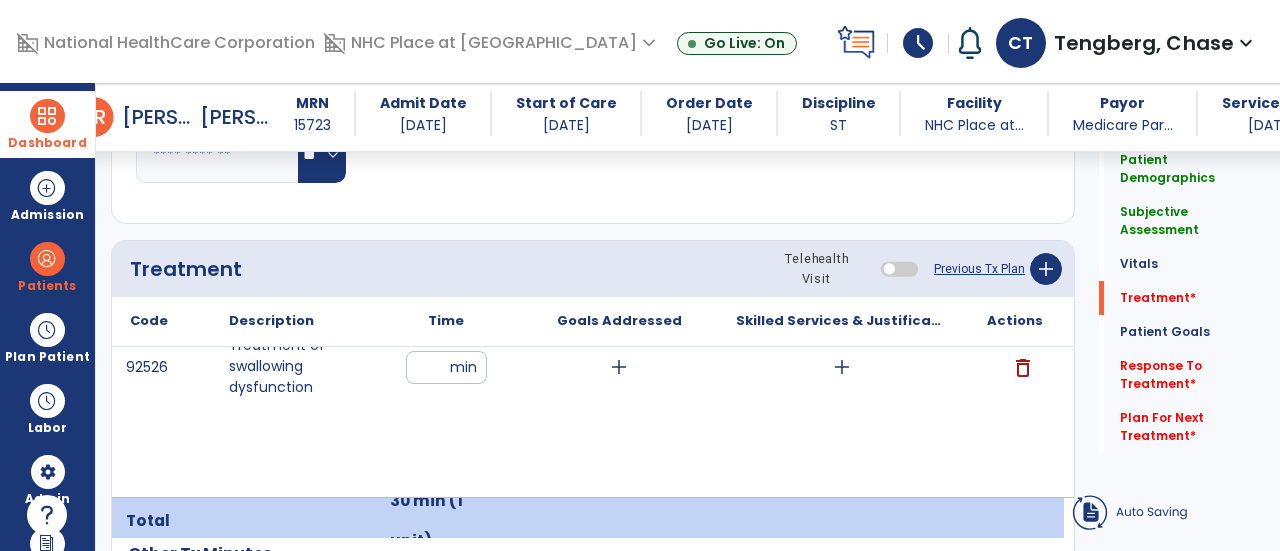 click on "92526  Treatment of swallowing dysfunction  ** min add add delete" at bounding box center [588, 422] 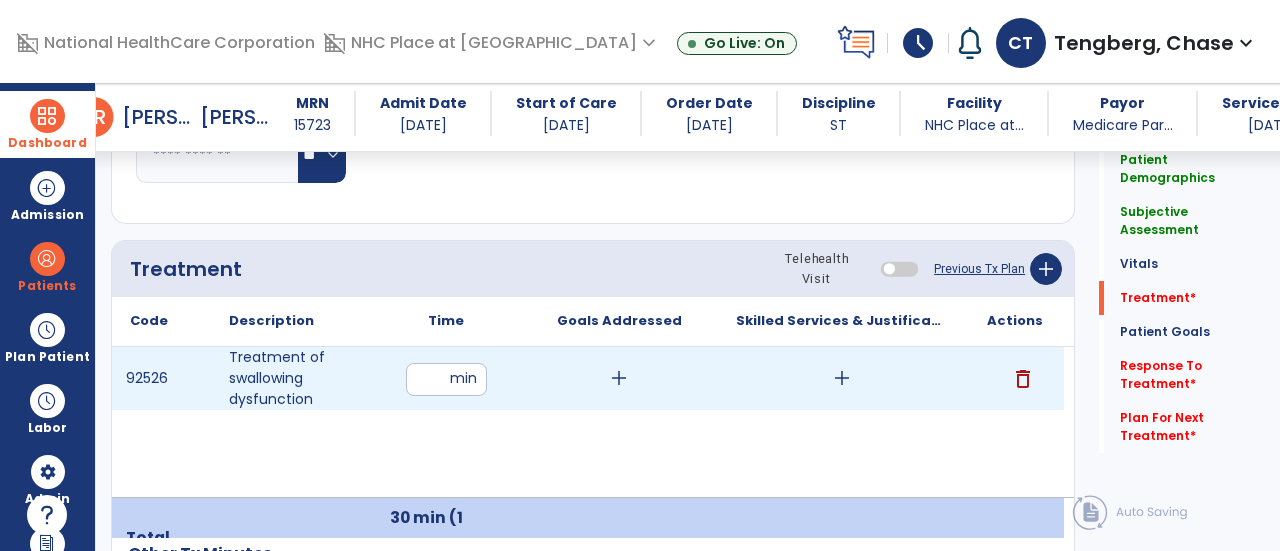 click on "add" at bounding box center (619, 378) 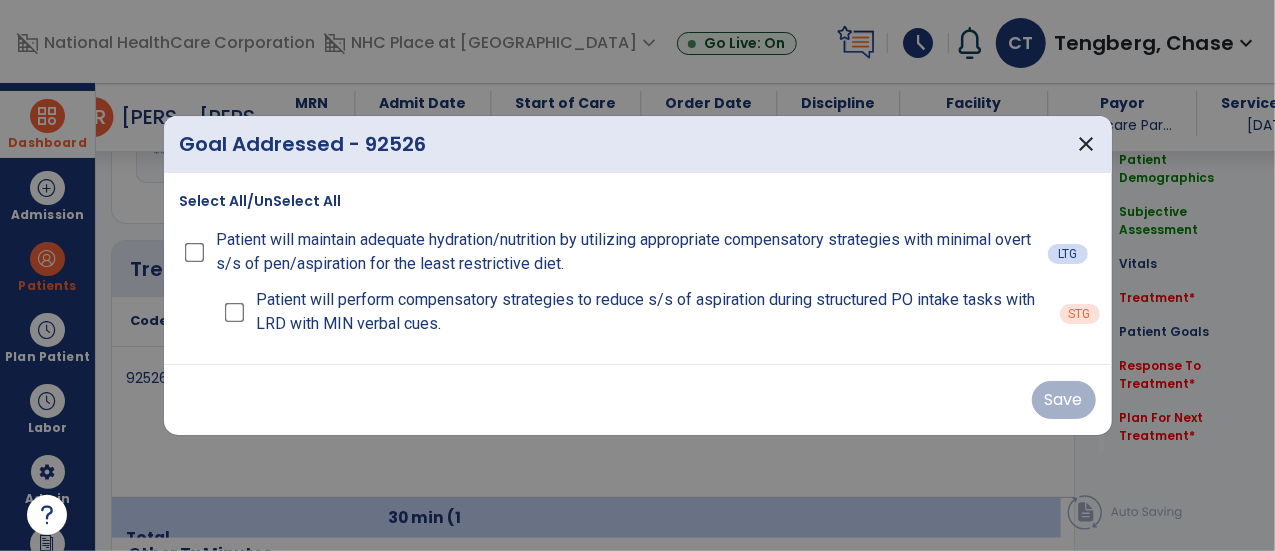 click on "Select All/UnSelect All Patient will maintain adequate hydration/nutrition by utilizing appropriate compensatory strategies with minimal overt s/s of pen/aspiration for the least restrictive diet.   LTG  Patient will perform compensatory strategies to reduce s/s of aspiration during structured PO intake tasks with LRD with MIN verbal cues.   STG" at bounding box center (638, 264) 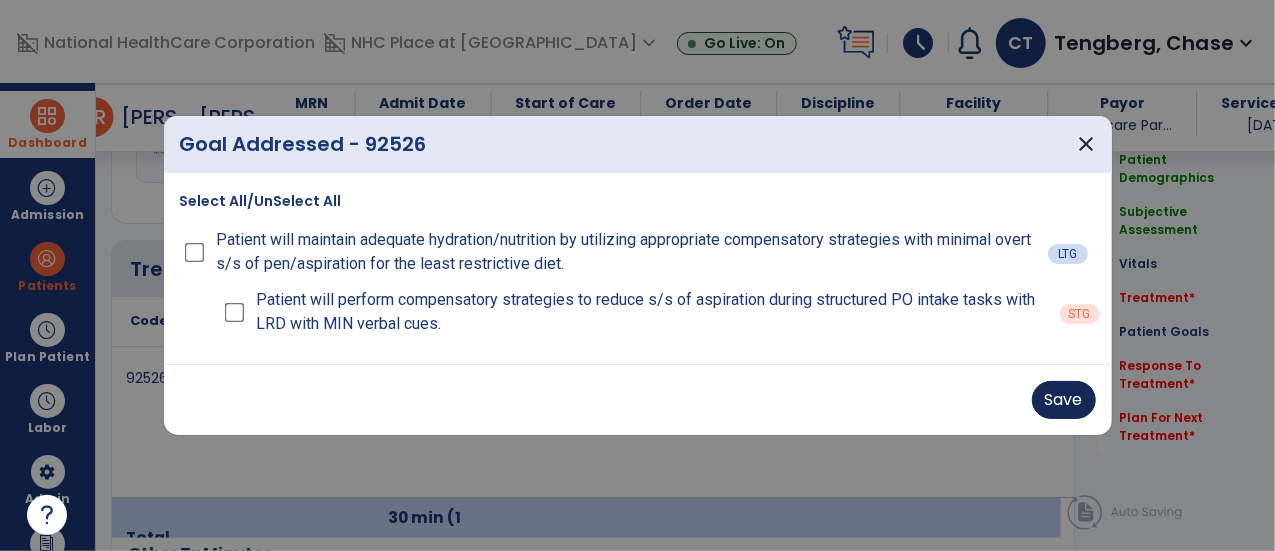 click on "Save" at bounding box center (1064, 400) 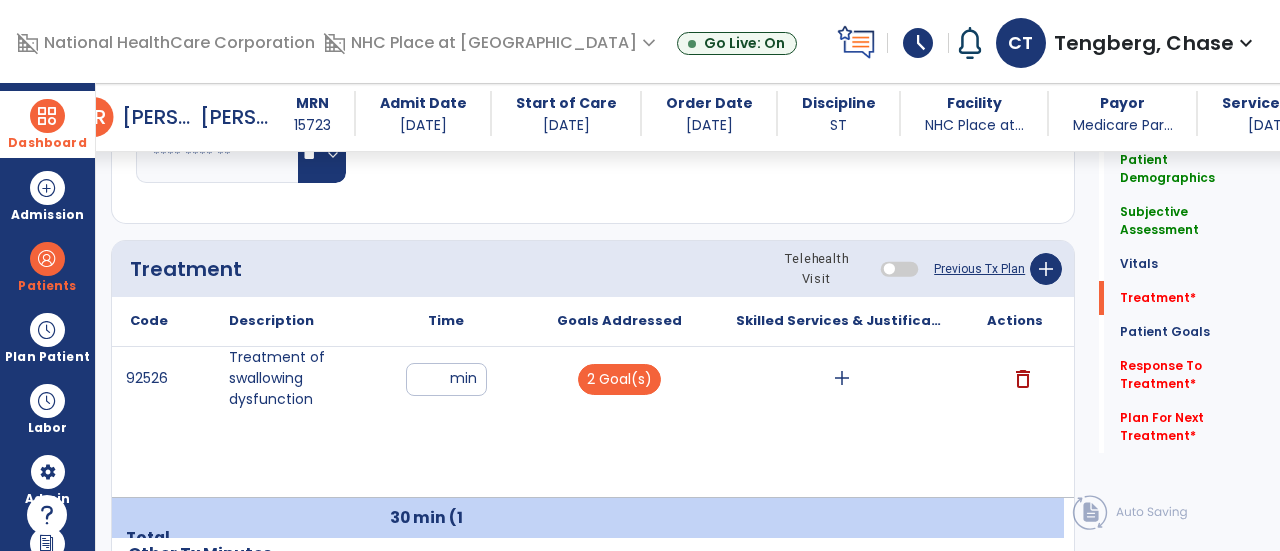 click on "Respiratory Rate  BPM Blood Pressure   SBP   DBP Temperature  ** ** Pulse Rate  BPM O2 Saturation  % Notes/Comments" 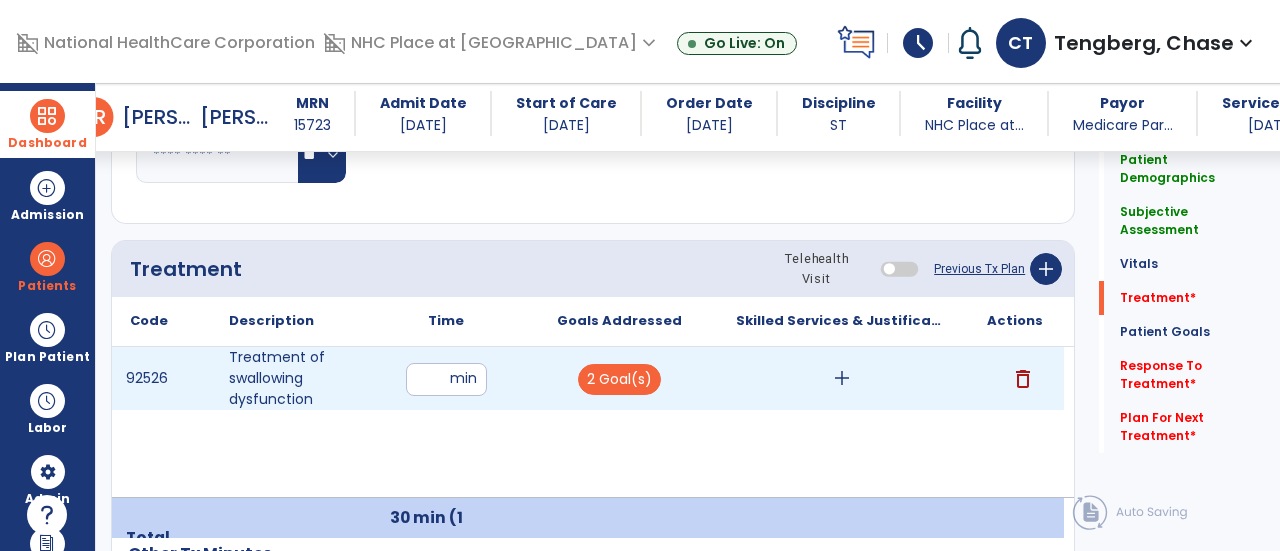 click on "add" at bounding box center (842, 378) 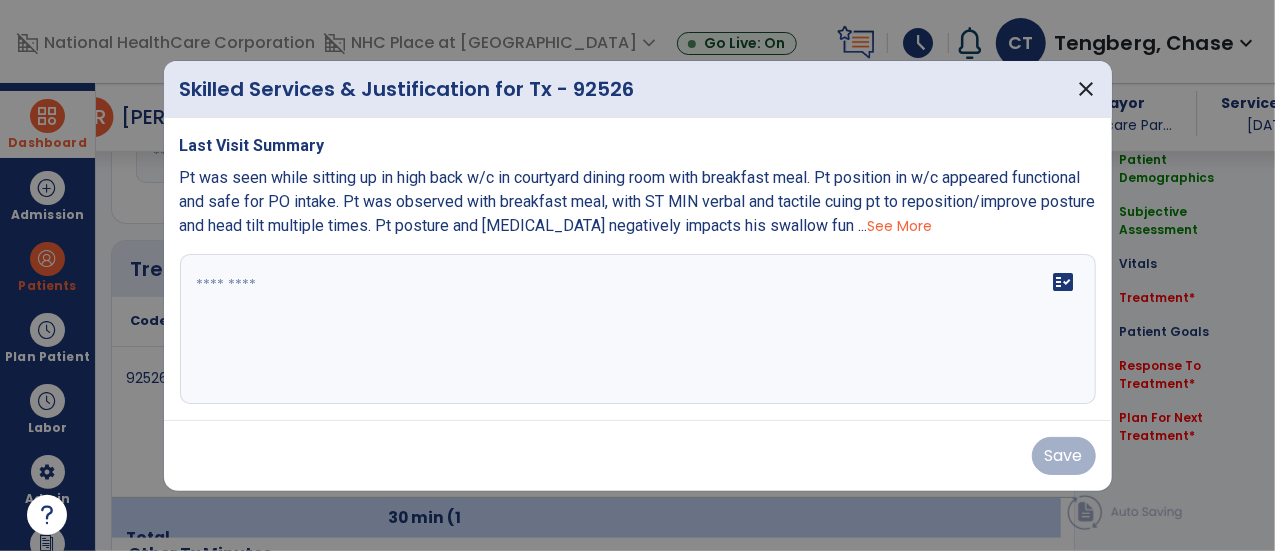 scroll, scrollTop: 1249, scrollLeft: 0, axis: vertical 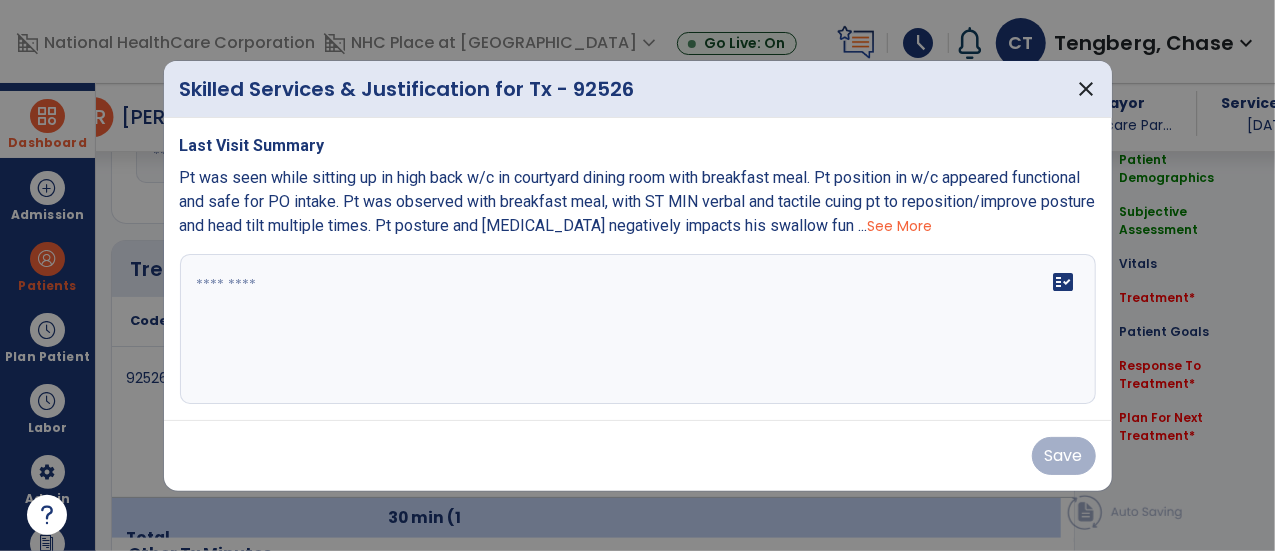 click on "See More" at bounding box center (900, 226) 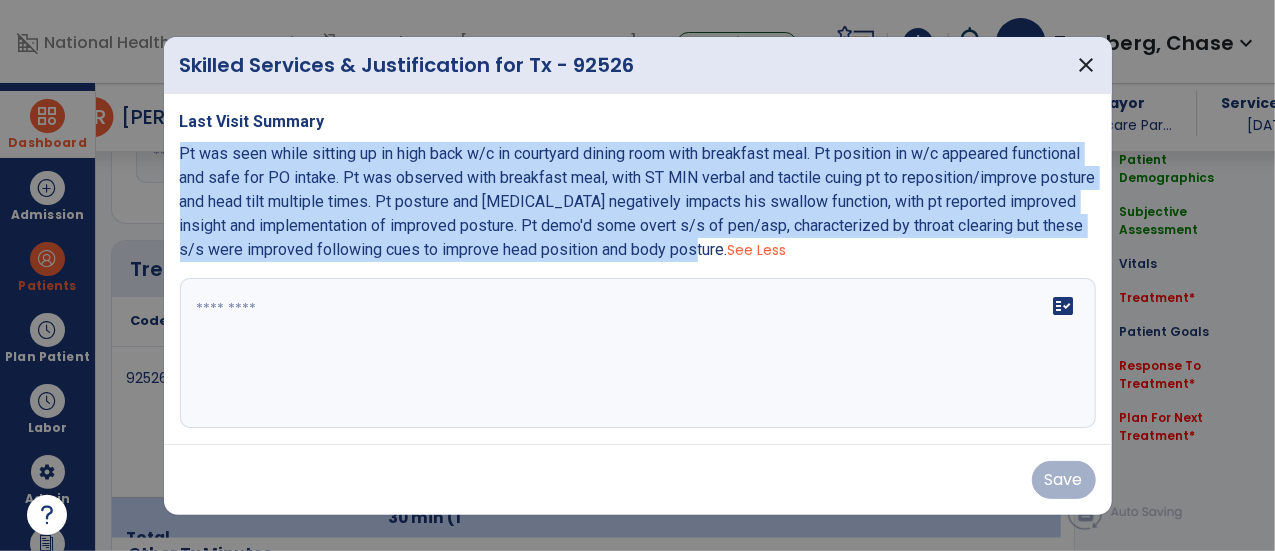 drag, startPoint x: 175, startPoint y: 152, endPoint x: 735, endPoint y: 241, distance: 567.0282 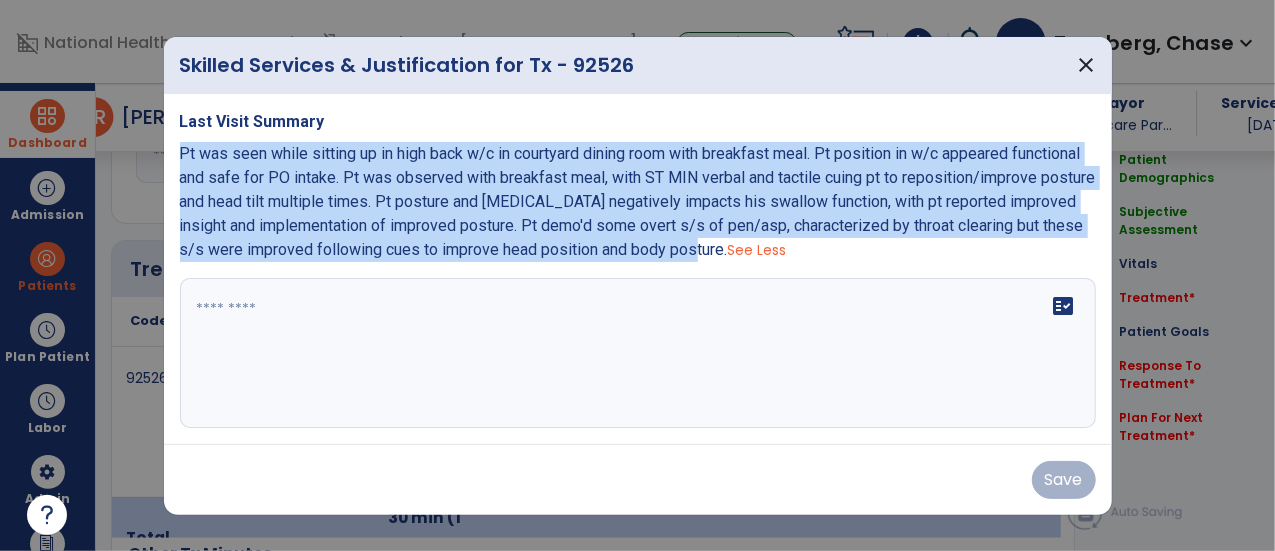 click on "Last Visit Summary Pt was seen while sitting up in high back w/c in courtyard dining room with breakfast meal. Pt position in w/c appeared functional and safe for PO intake. Pt was observed with breakfast meal, with ST MIN verbal and tactile cuing pt to reposition/improve posture and head tilt multiple times. Pt posture and [MEDICAL_DATA] negatively impacts his swallow function, with pt reported improved insight and implementation of improved posture. Pt demo'd some overt s/s of pen/asp, characterized by throat clearing but these s/s were improved following cues to improve head position and body posture.   See Less   fact_check" at bounding box center (638, 269) 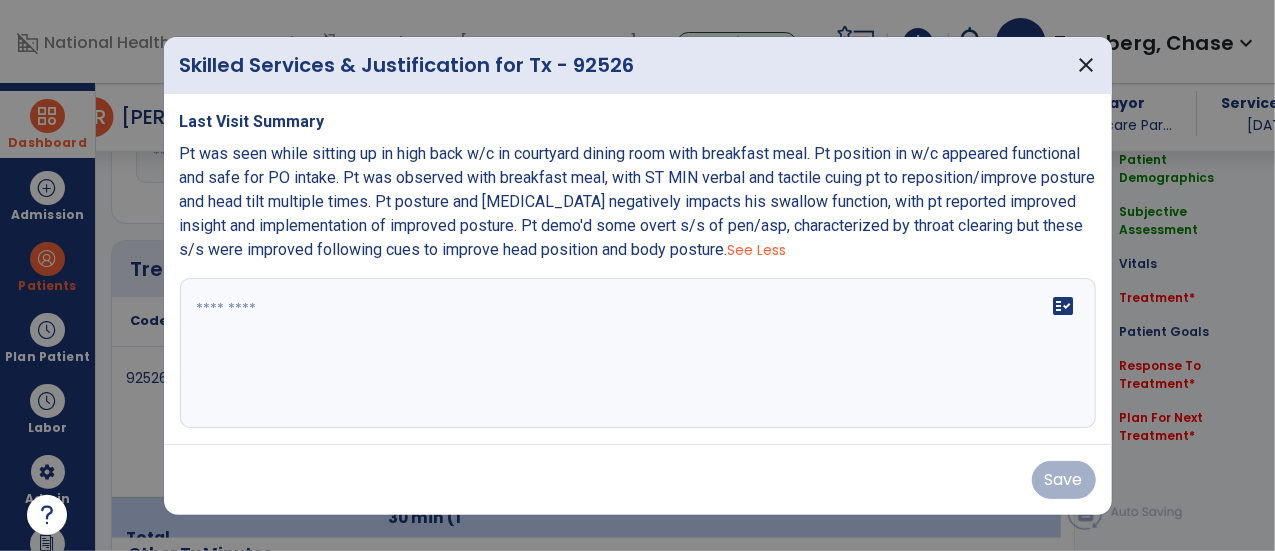 click on "fact_check" at bounding box center (638, 353) 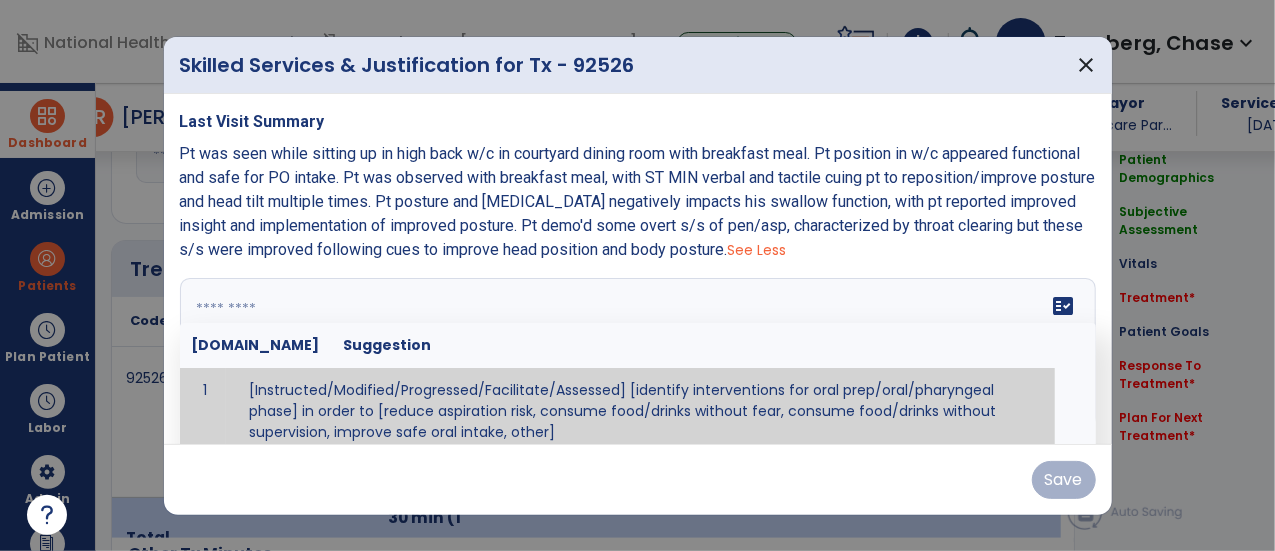 scroll, scrollTop: 12, scrollLeft: 0, axis: vertical 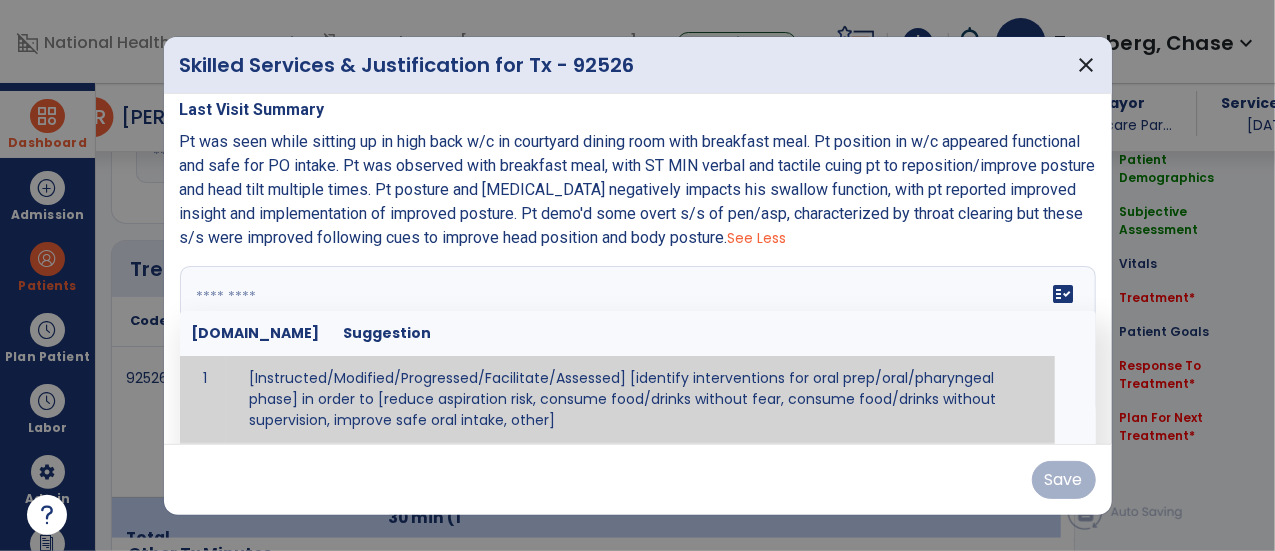paste on "**********" 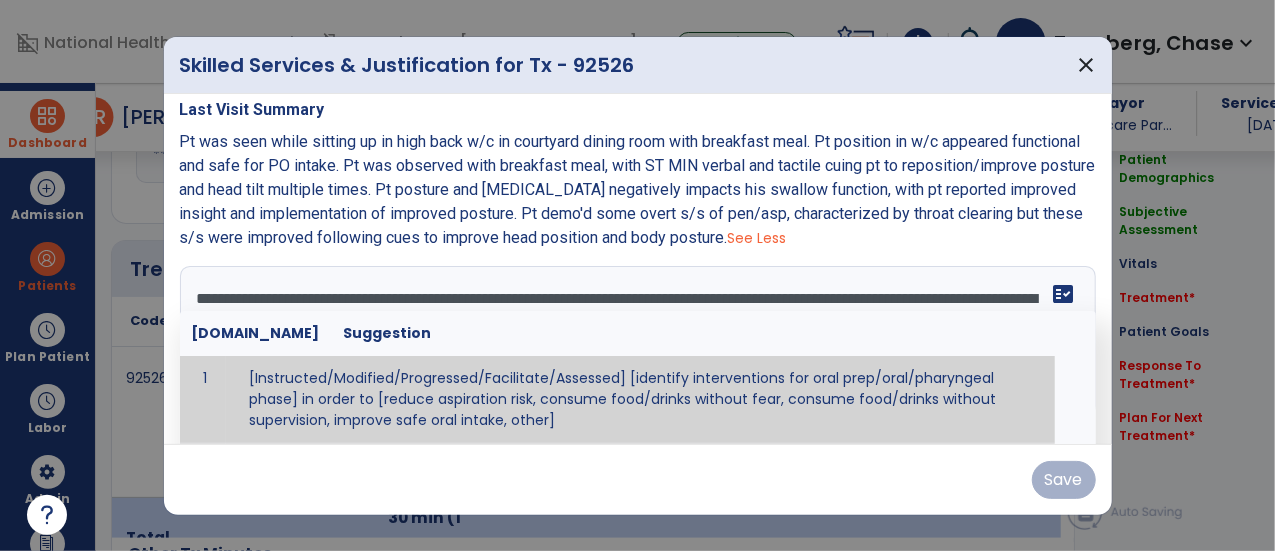 scroll, scrollTop: 14, scrollLeft: 0, axis: vertical 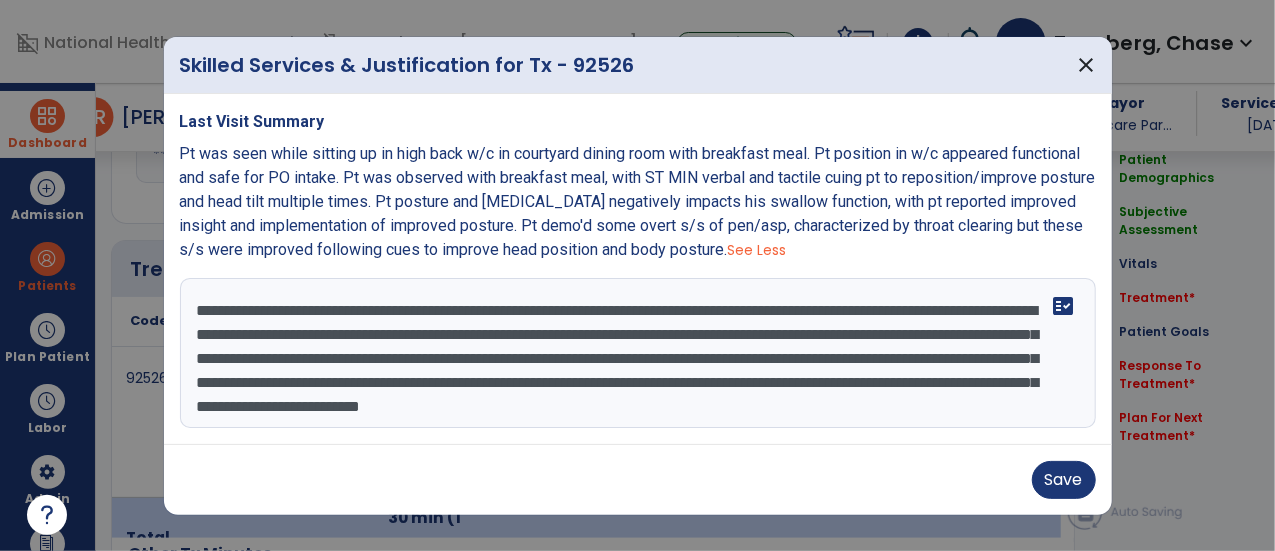 click on "**********" at bounding box center (638, 353) 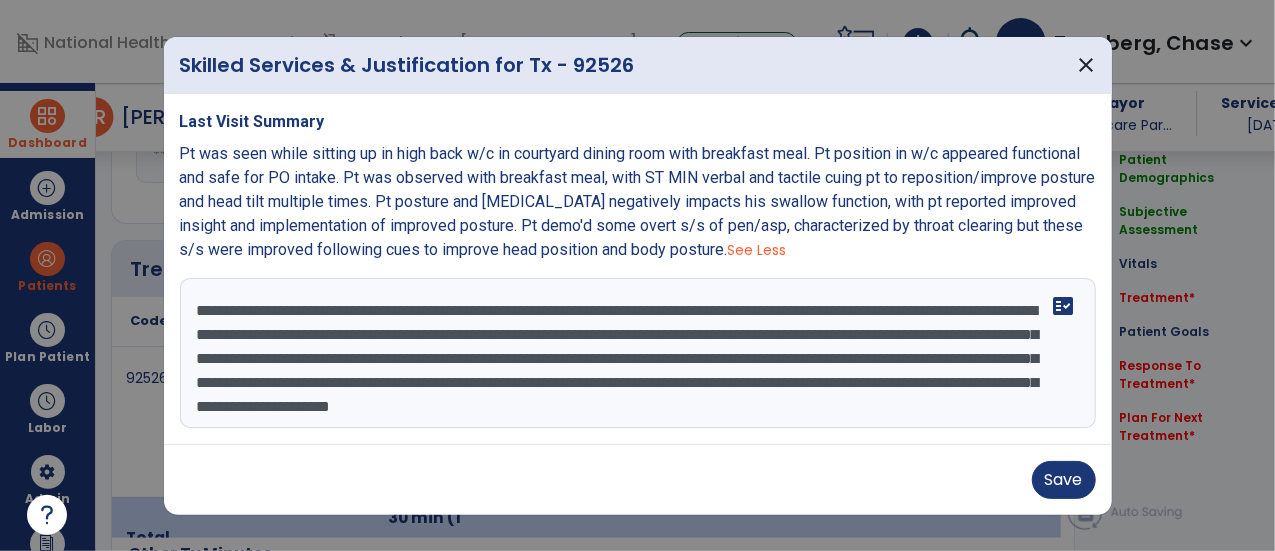 click on "**********" at bounding box center [638, 353] 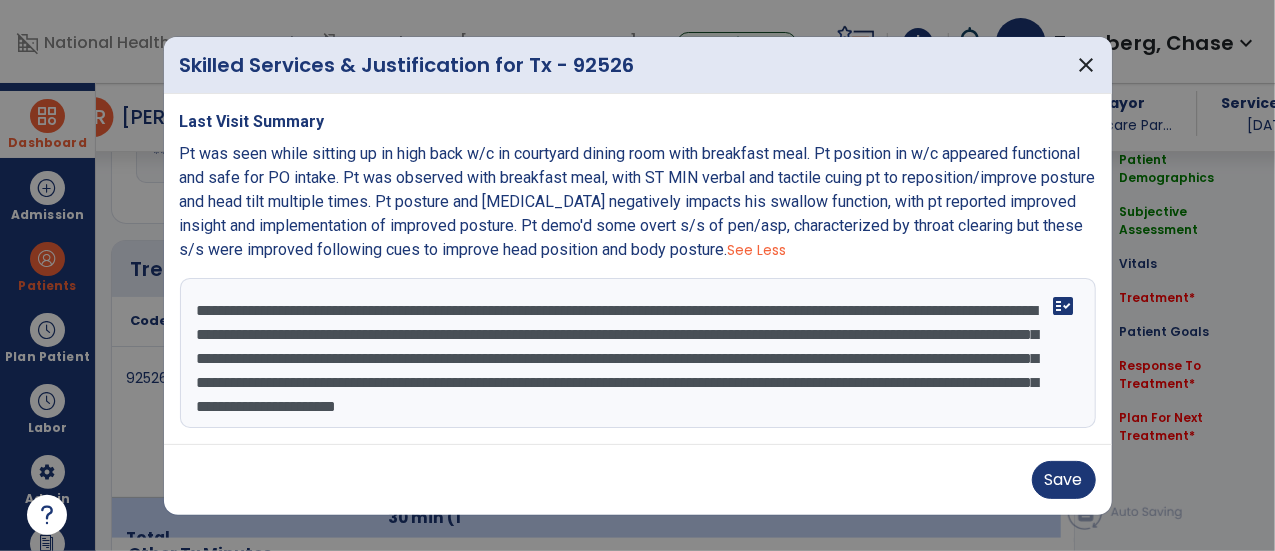 click on "**********" at bounding box center (638, 353) 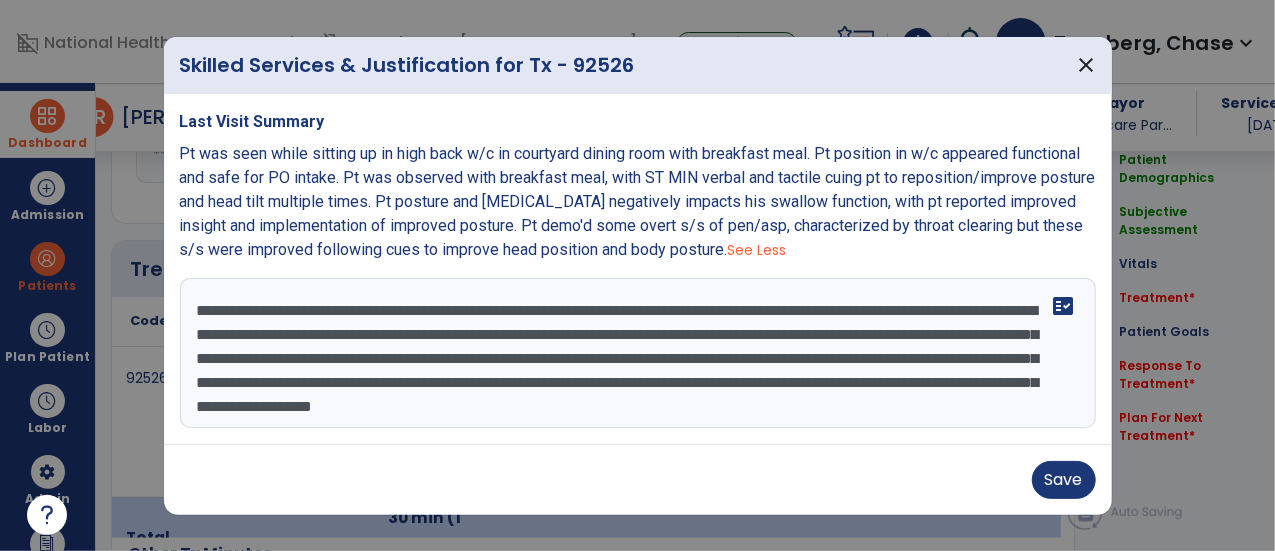 click on "**********" at bounding box center [638, 353] 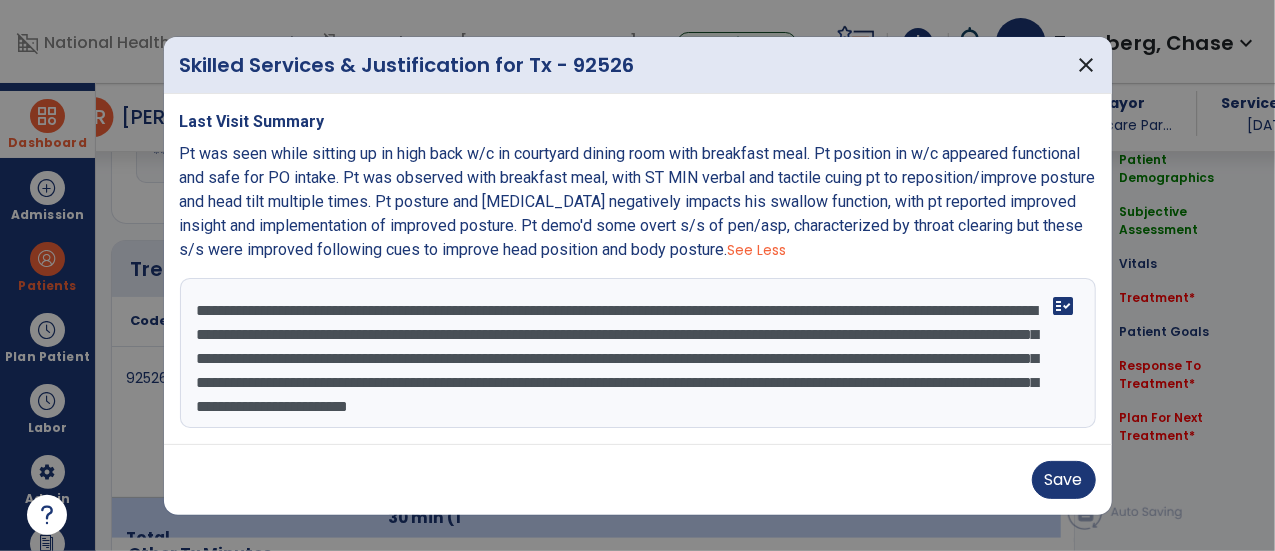 drag, startPoint x: 709, startPoint y: 363, endPoint x: 810, endPoint y: 353, distance: 101.49384 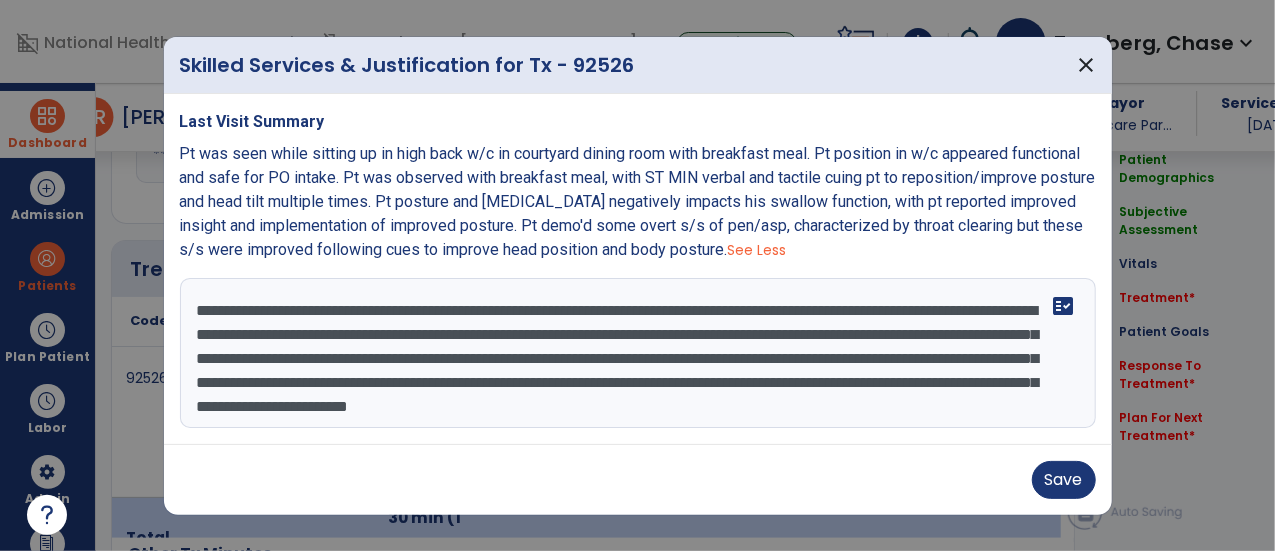 click on "**********" at bounding box center [638, 353] 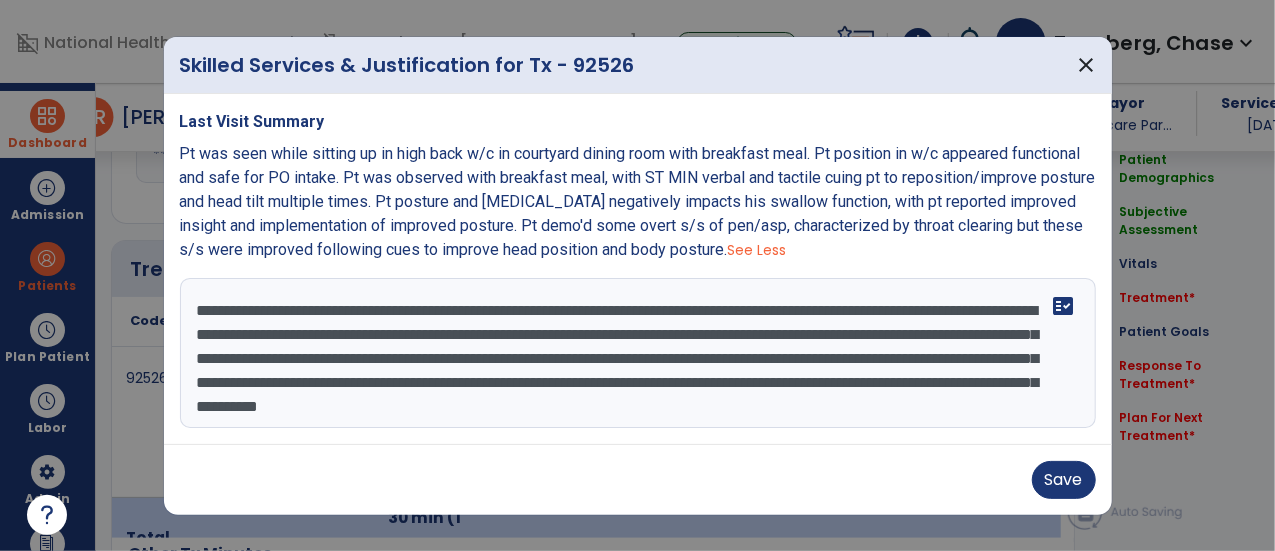 scroll, scrollTop: 16, scrollLeft: 0, axis: vertical 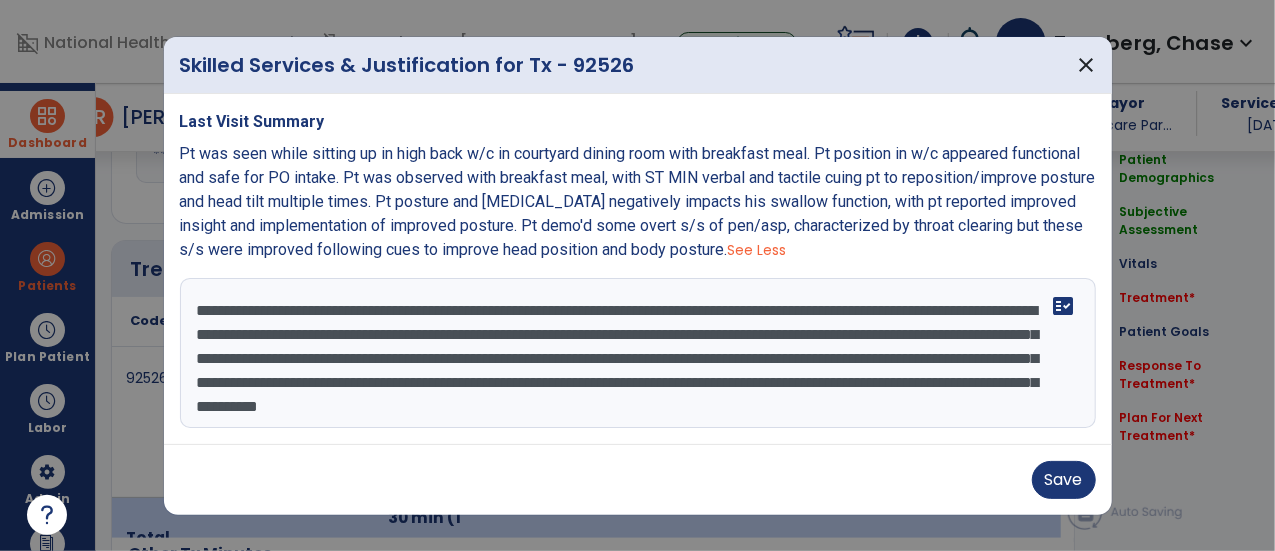 click on "**********" at bounding box center [638, 353] 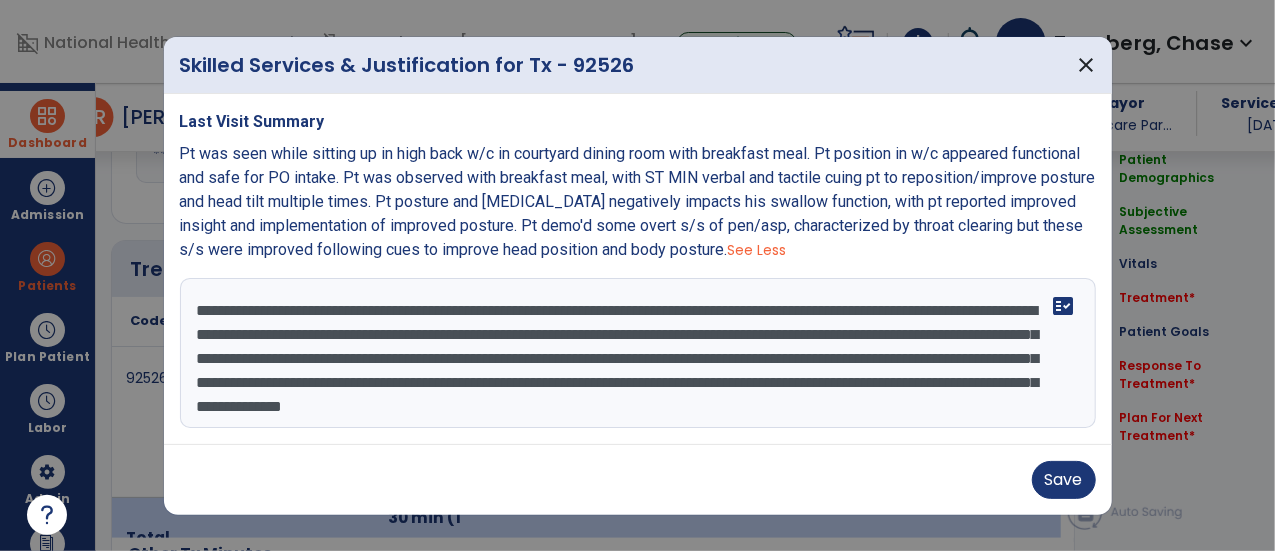 click on "**********" at bounding box center (638, 353) 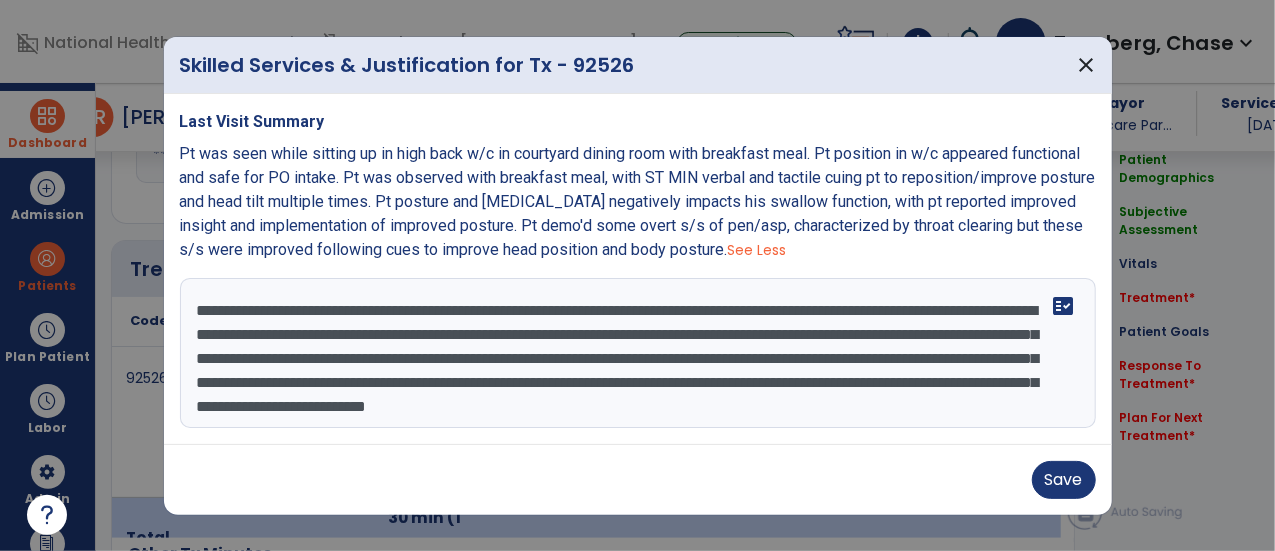 click on "**********" at bounding box center (638, 353) 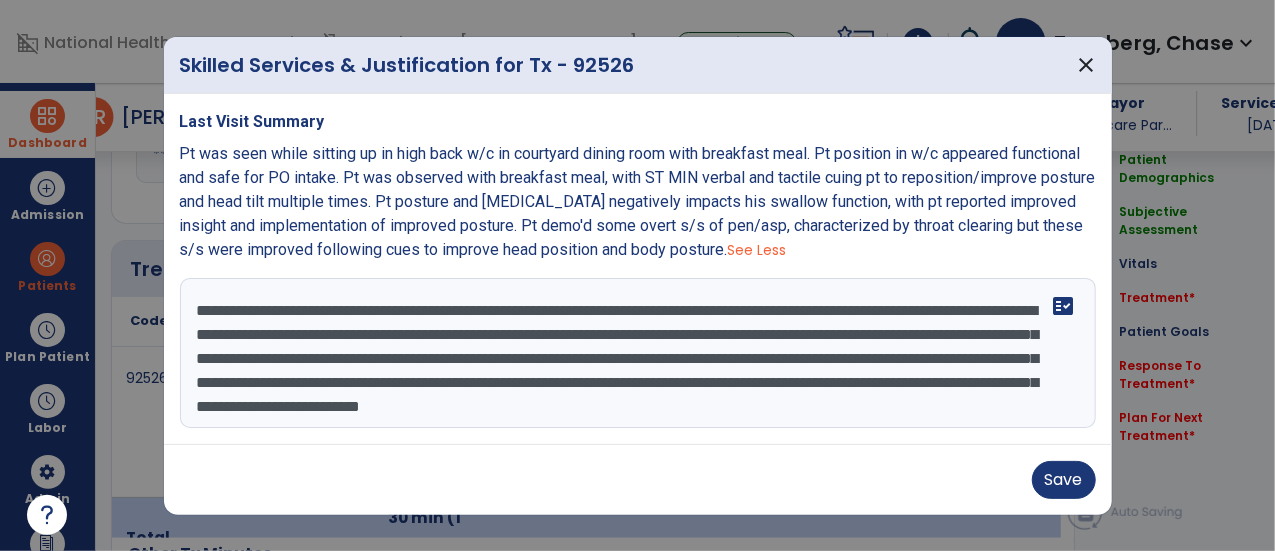 click on "**********" at bounding box center (638, 353) 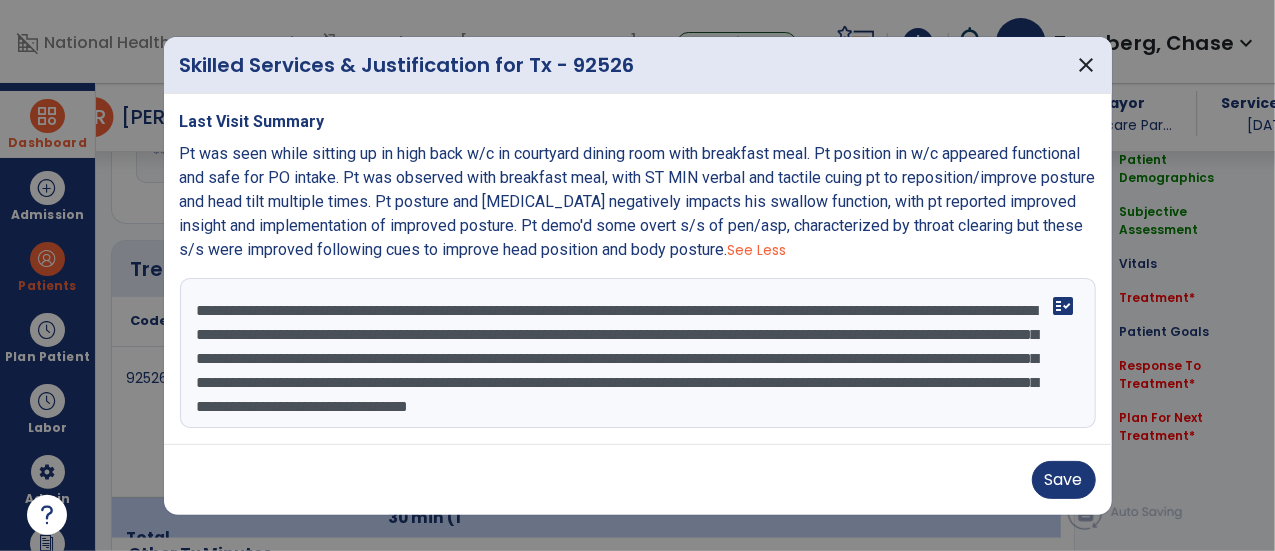 drag, startPoint x: 970, startPoint y: 384, endPoint x: 1000, endPoint y: 404, distance: 36.05551 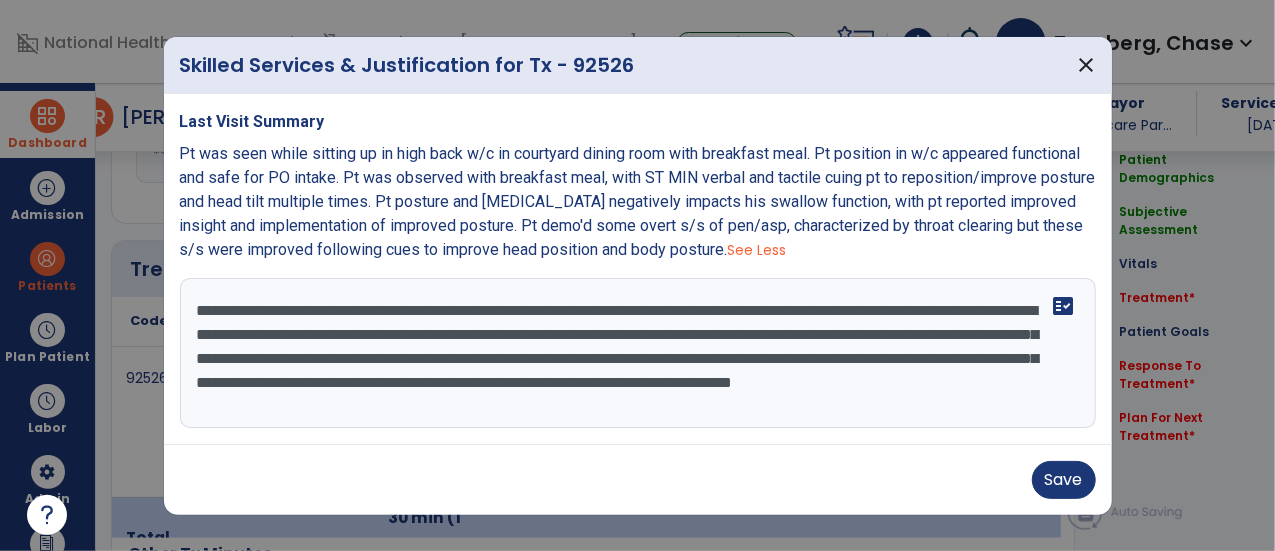 scroll, scrollTop: 0, scrollLeft: 0, axis: both 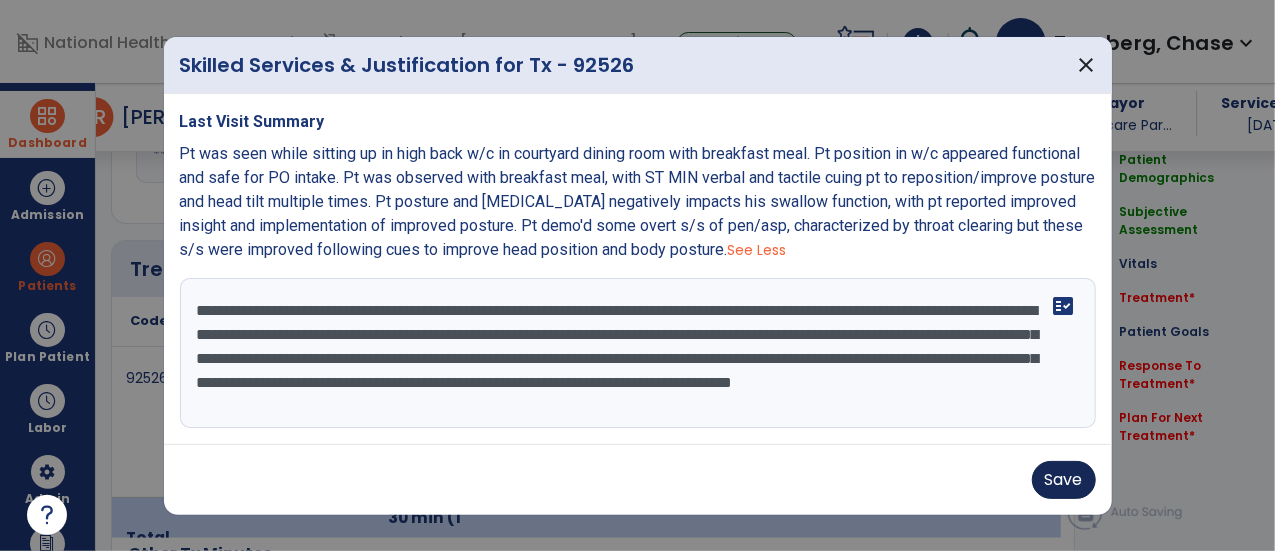 type on "**********" 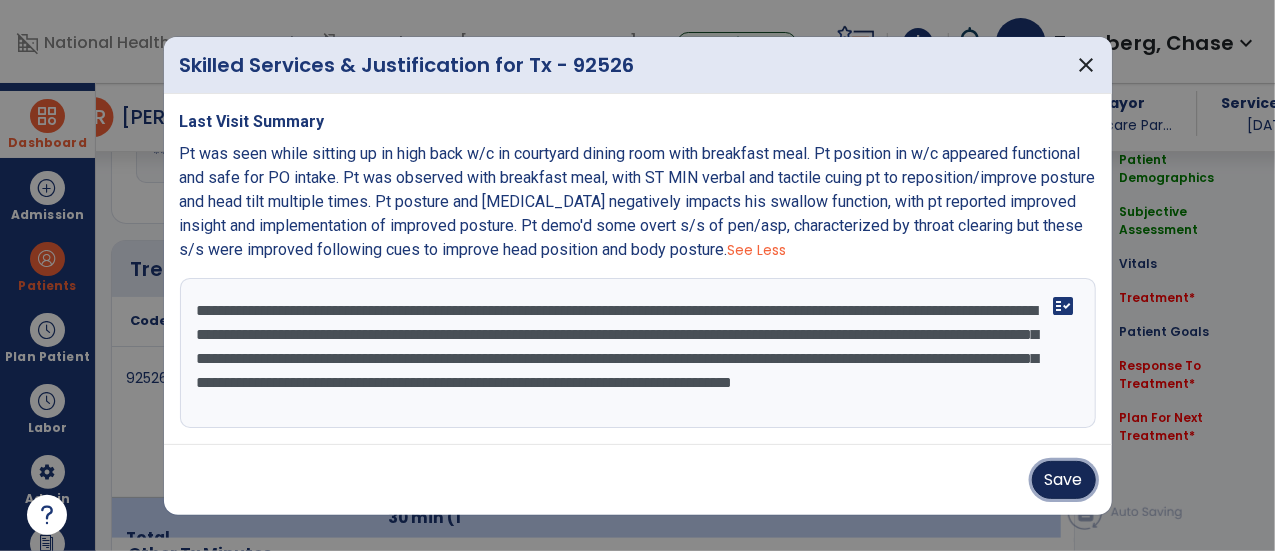 click on "Save" at bounding box center [1064, 480] 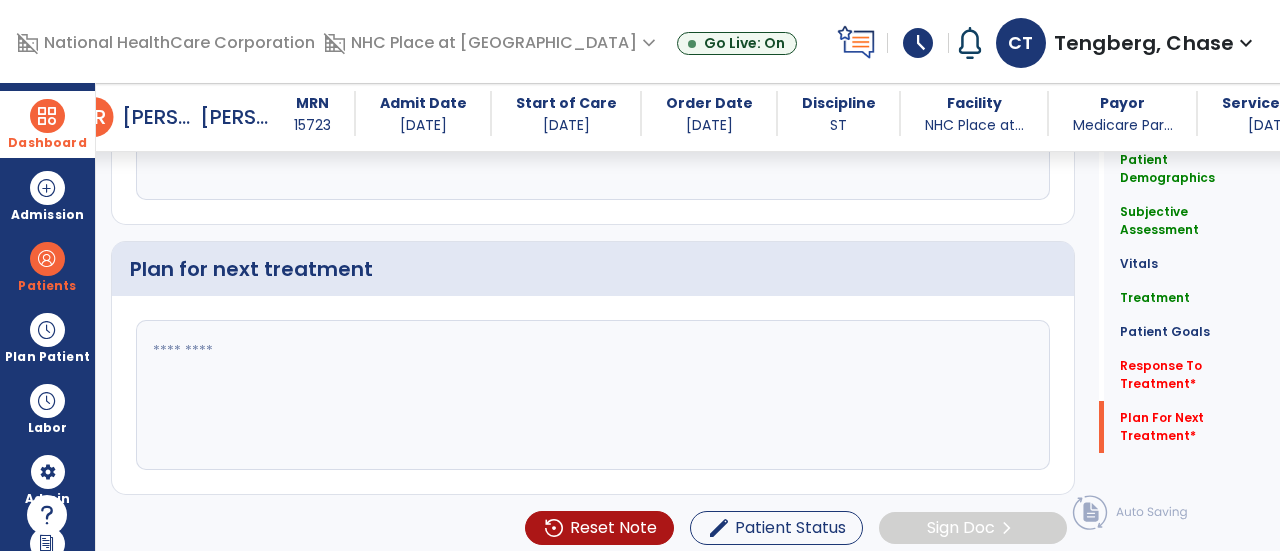 scroll, scrollTop: 2652, scrollLeft: 0, axis: vertical 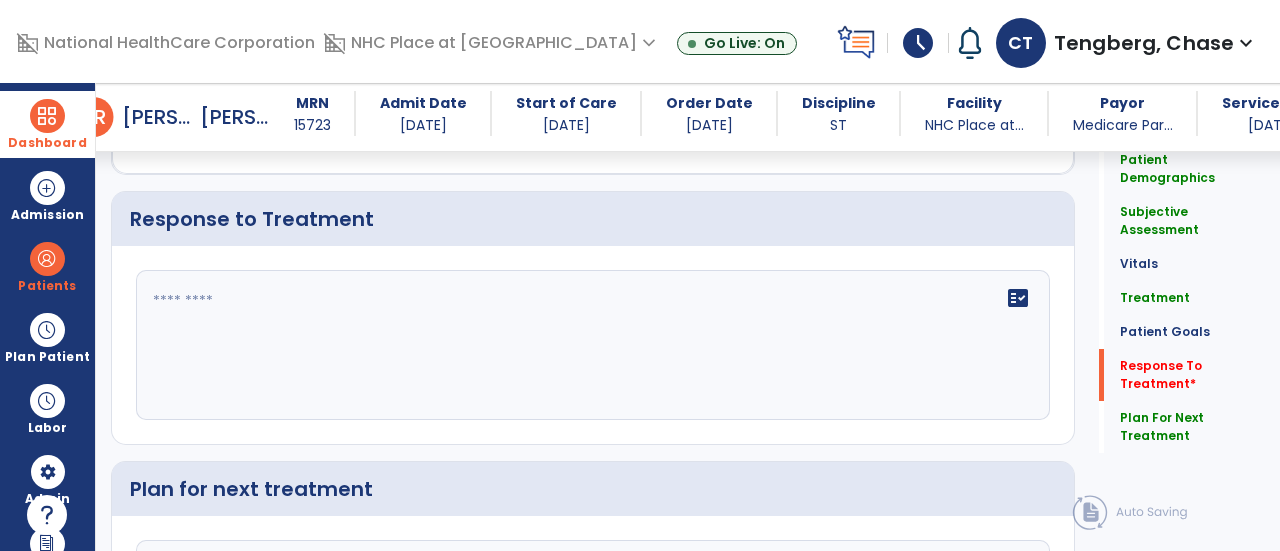 type on "**********" 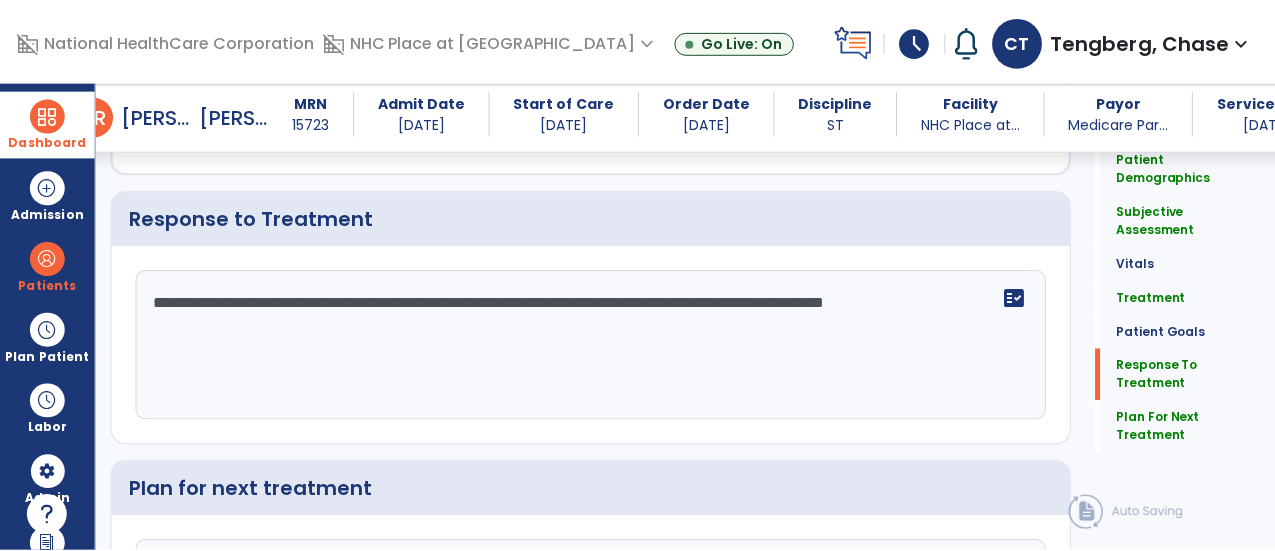 scroll, scrollTop: 2652, scrollLeft: 0, axis: vertical 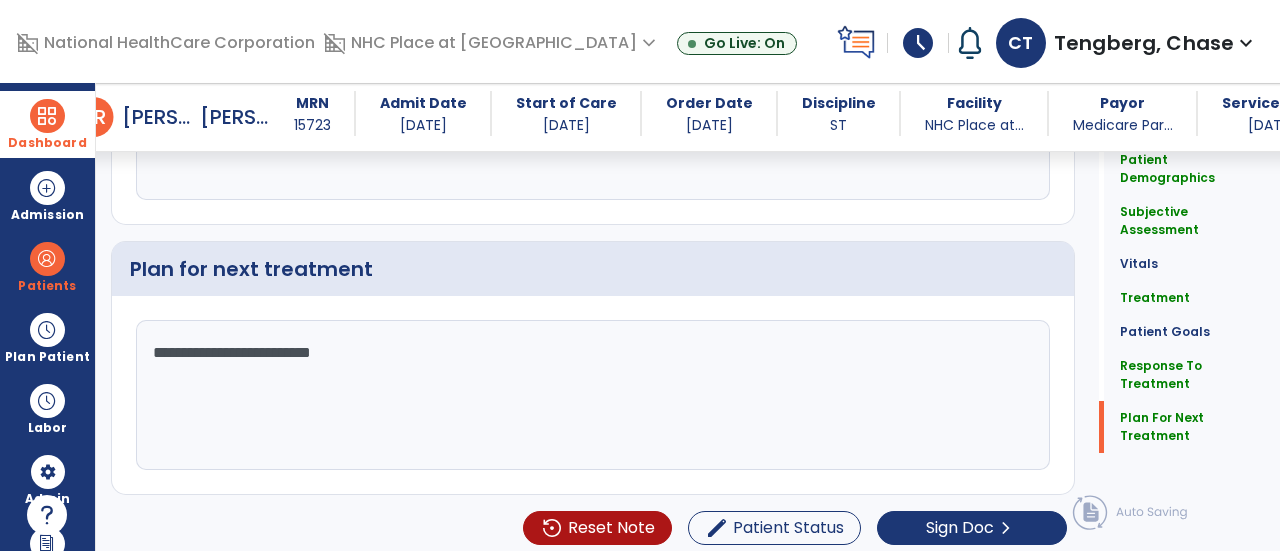 type on "**********" 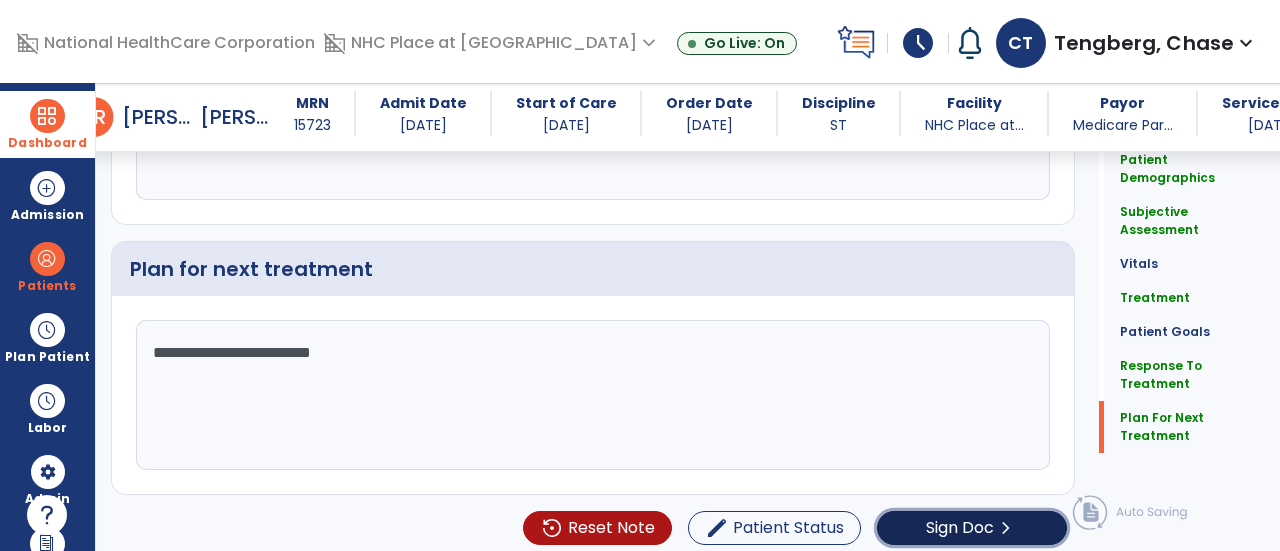 click on "Sign Doc  chevron_right" 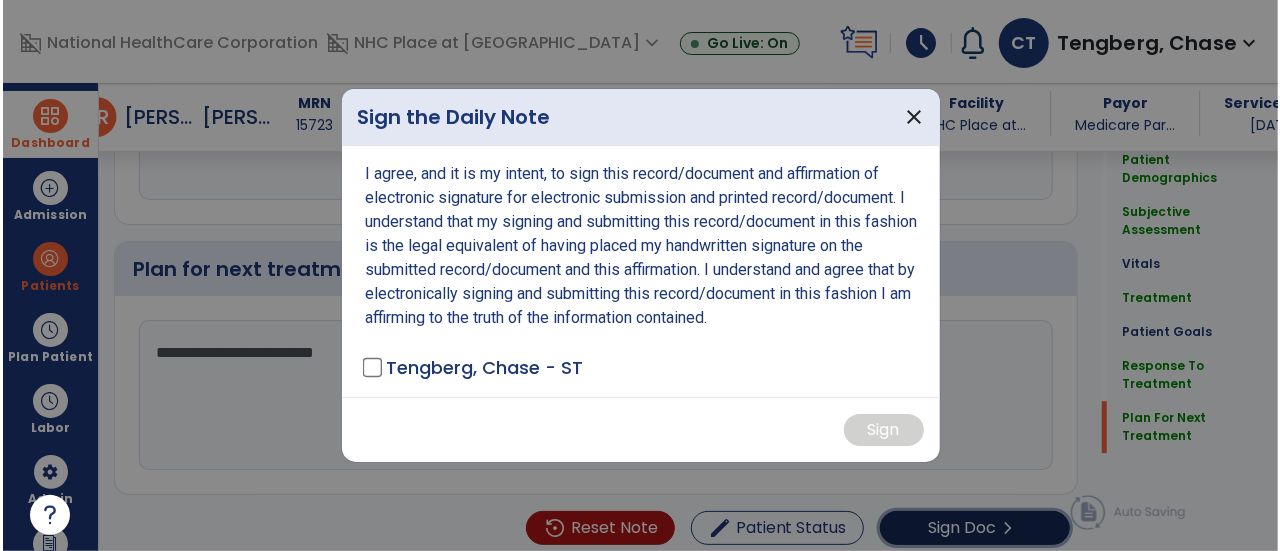 scroll, scrollTop: 2652, scrollLeft: 0, axis: vertical 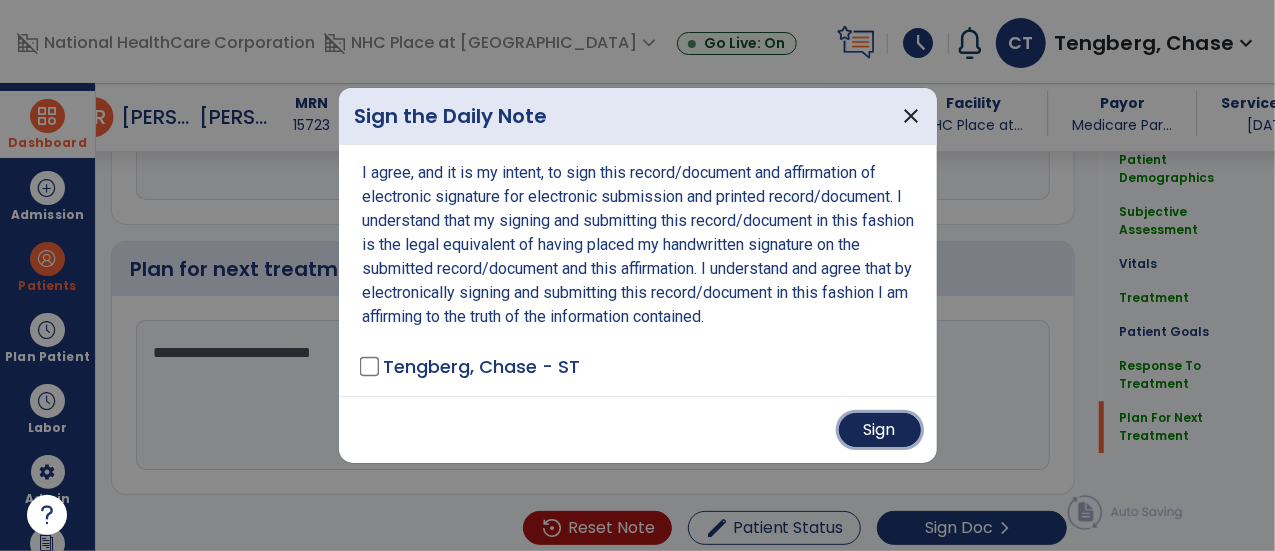 click on "Sign" at bounding box center [880, 430] 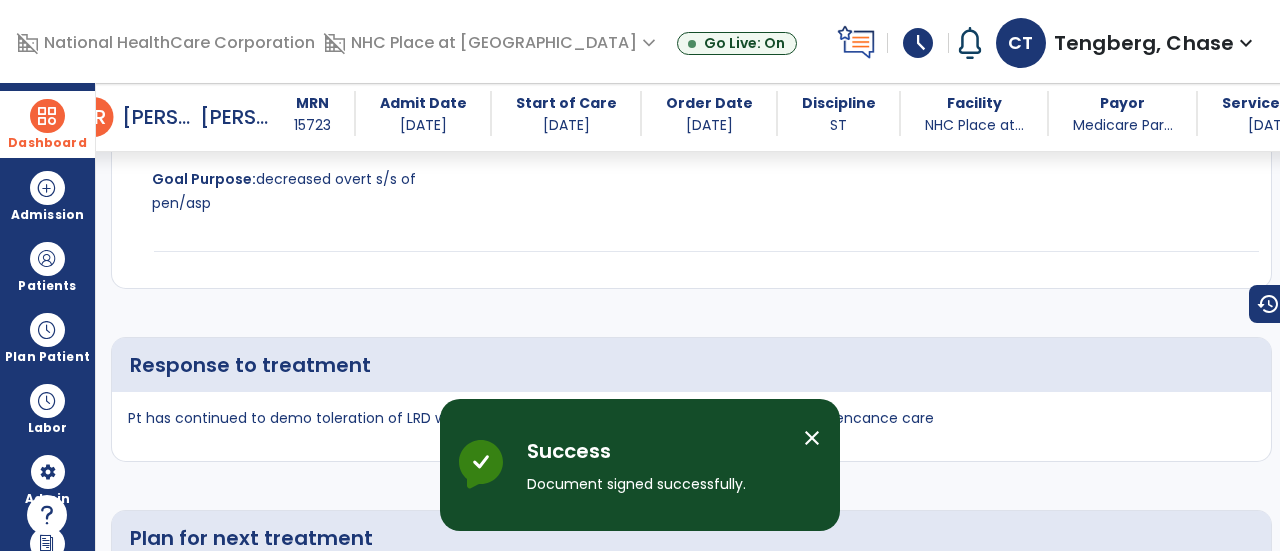 scroll, scrollTop: 4005, scrollLeft: 0, axis: vertical 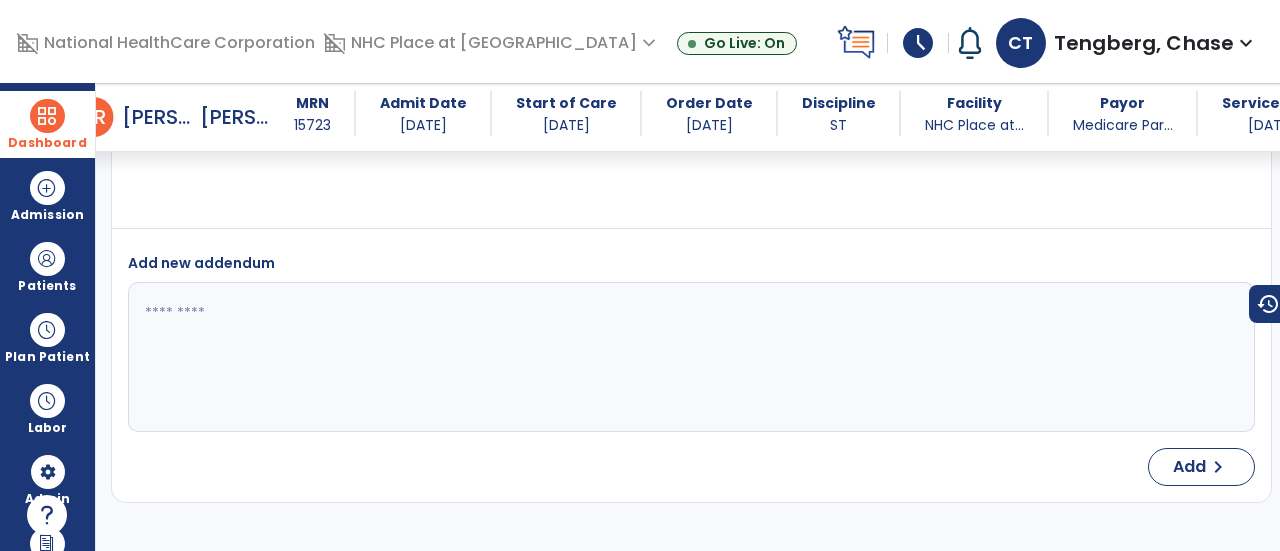 click on "R" at bounding box center (100, 117) 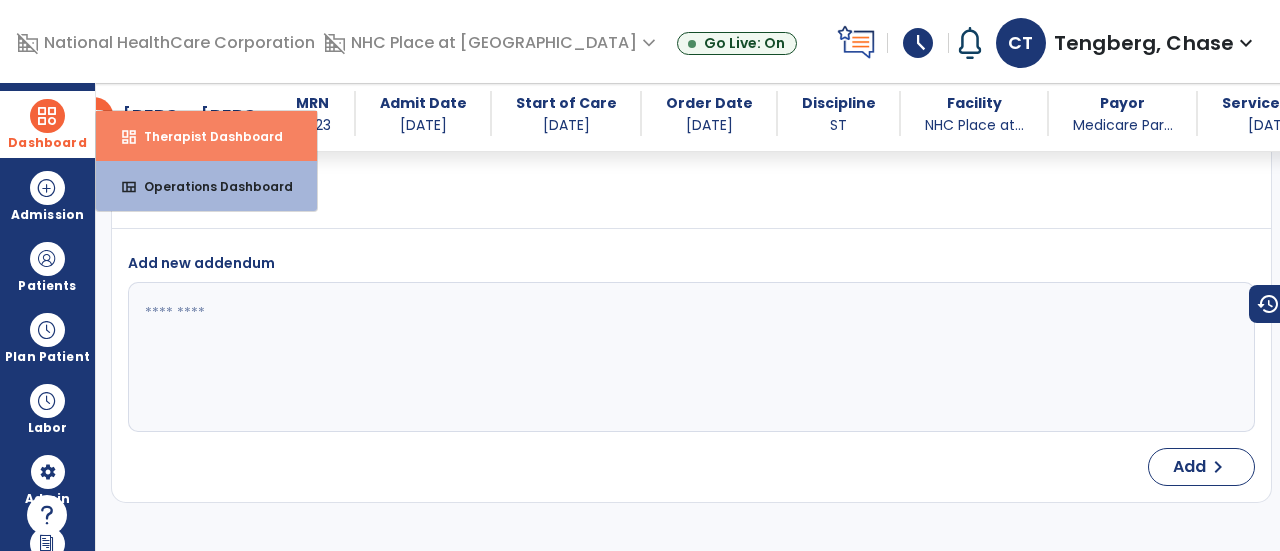 click on "dashboard  Therapist Dashboard" at bounding box center (206, 136) 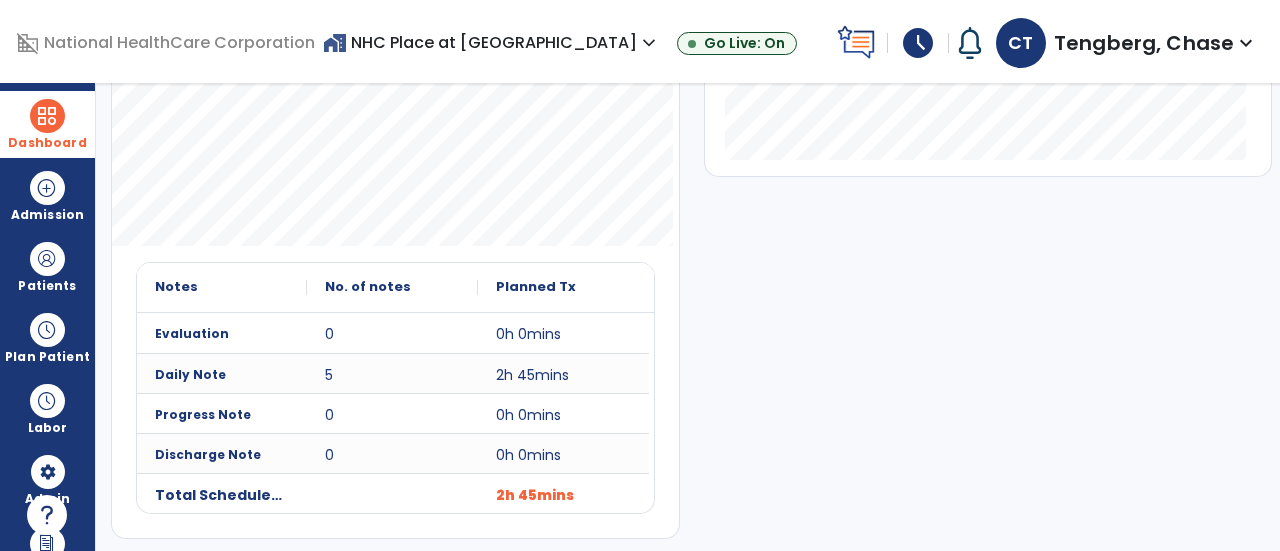 scroll, scrollTop: 0, scrollLeft: 0, axis: both 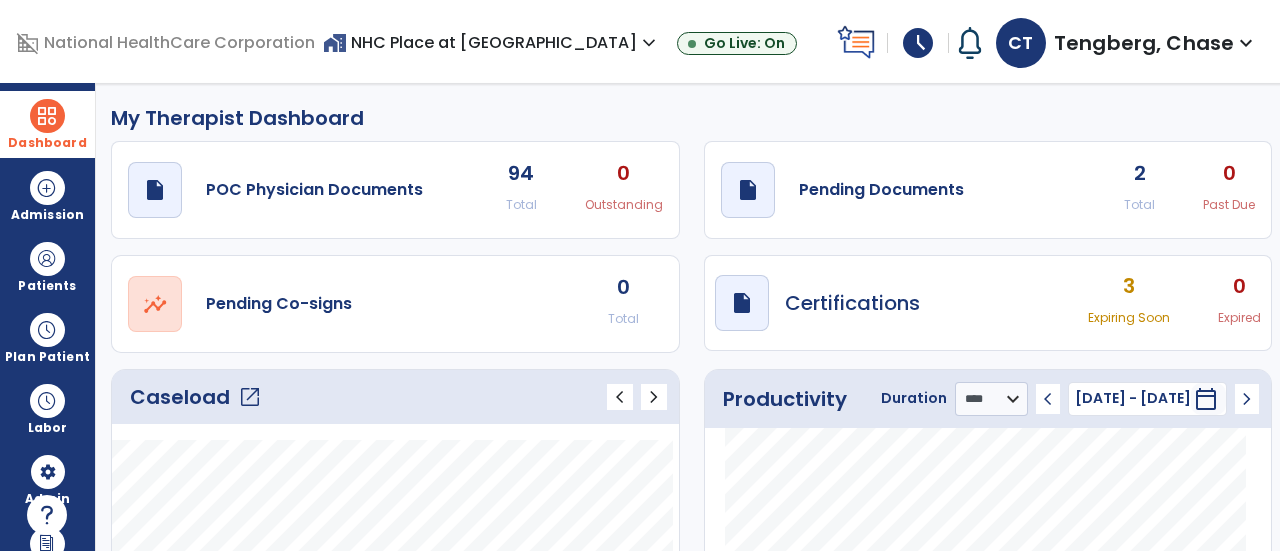 click on "My Therapist Dashboard   draft   open_in_new  POC Physician Documents 94 Total 0 Outstanding  draft   open_in_new  Pending Documents 2 Total 0 Past Due  open_in_new  Pending Co-signs 0 Total  draft   open_in_new  Certifications 3 Expiring Soon 0 Expired  Caseload   open_in_new   chevron_left   chevron_right
Notes
No. of notes
0" at bounding box center (691, 317) 